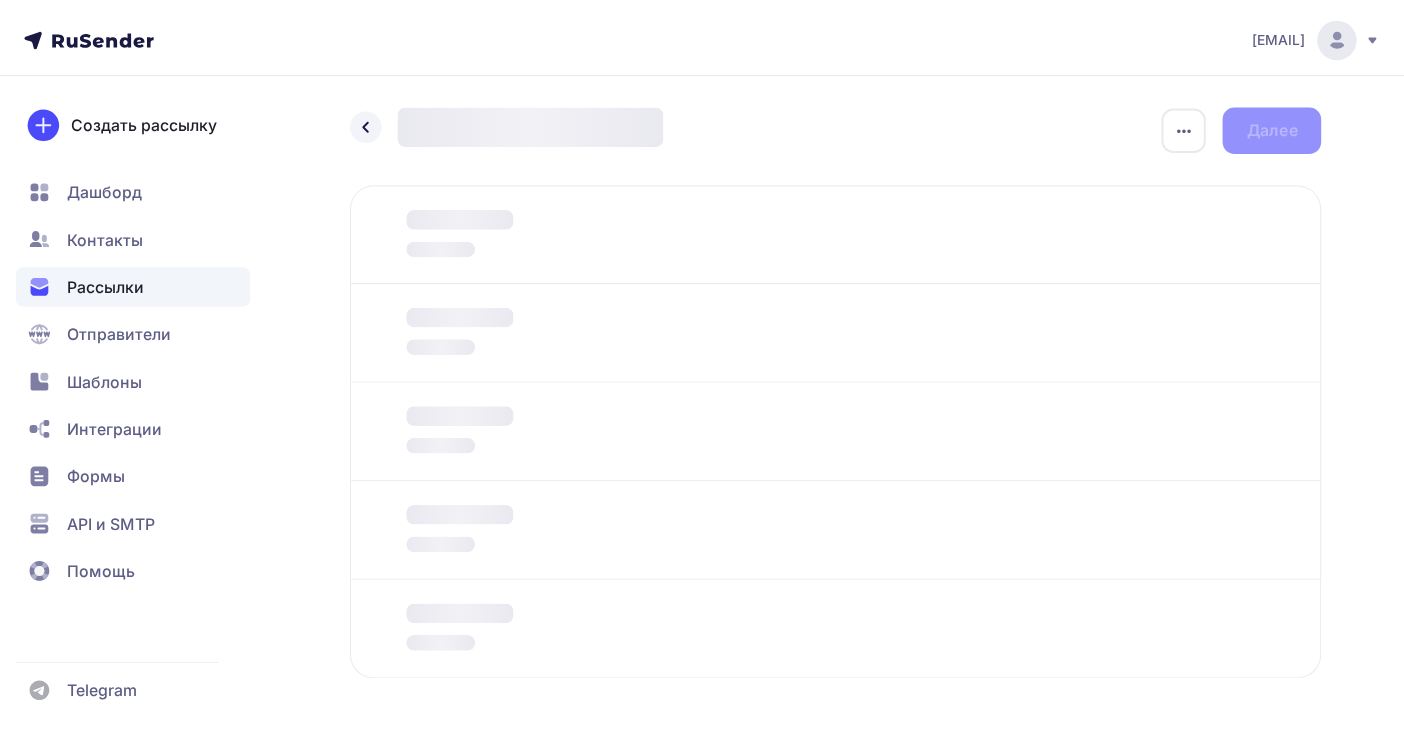 scroll, scrollTop: 0, scrollLeft: 0, axis: both 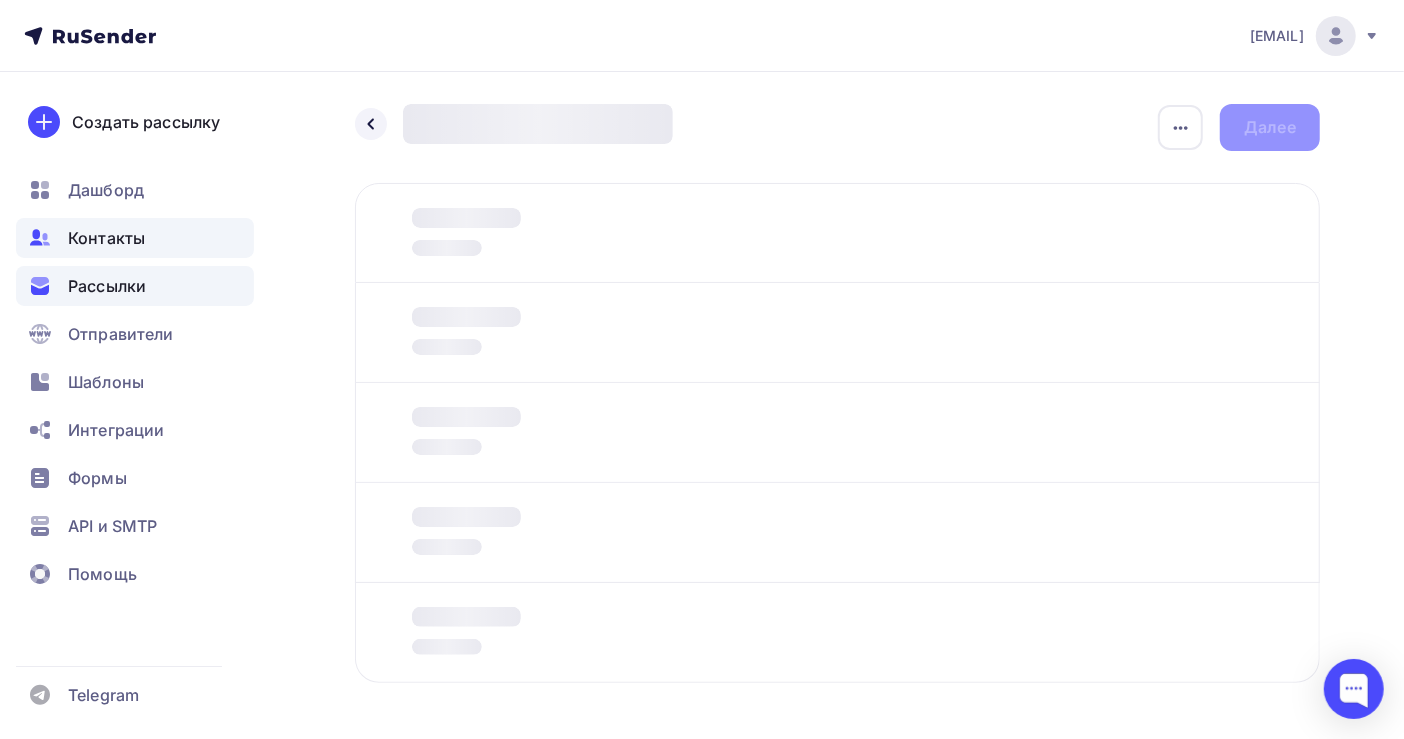 click on "Контакты" at bounding box center (106, 238) 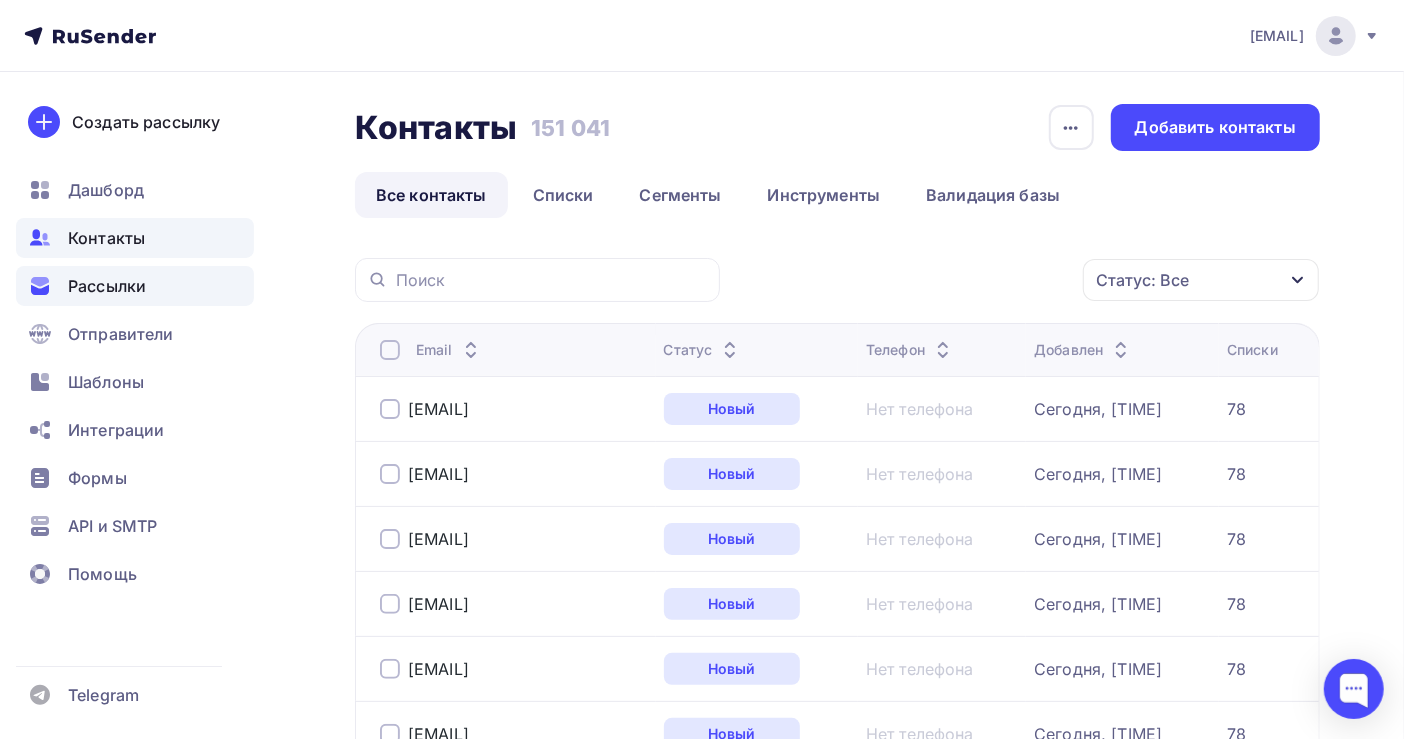 click on "Рассылки" at bounding box center [107, 286] 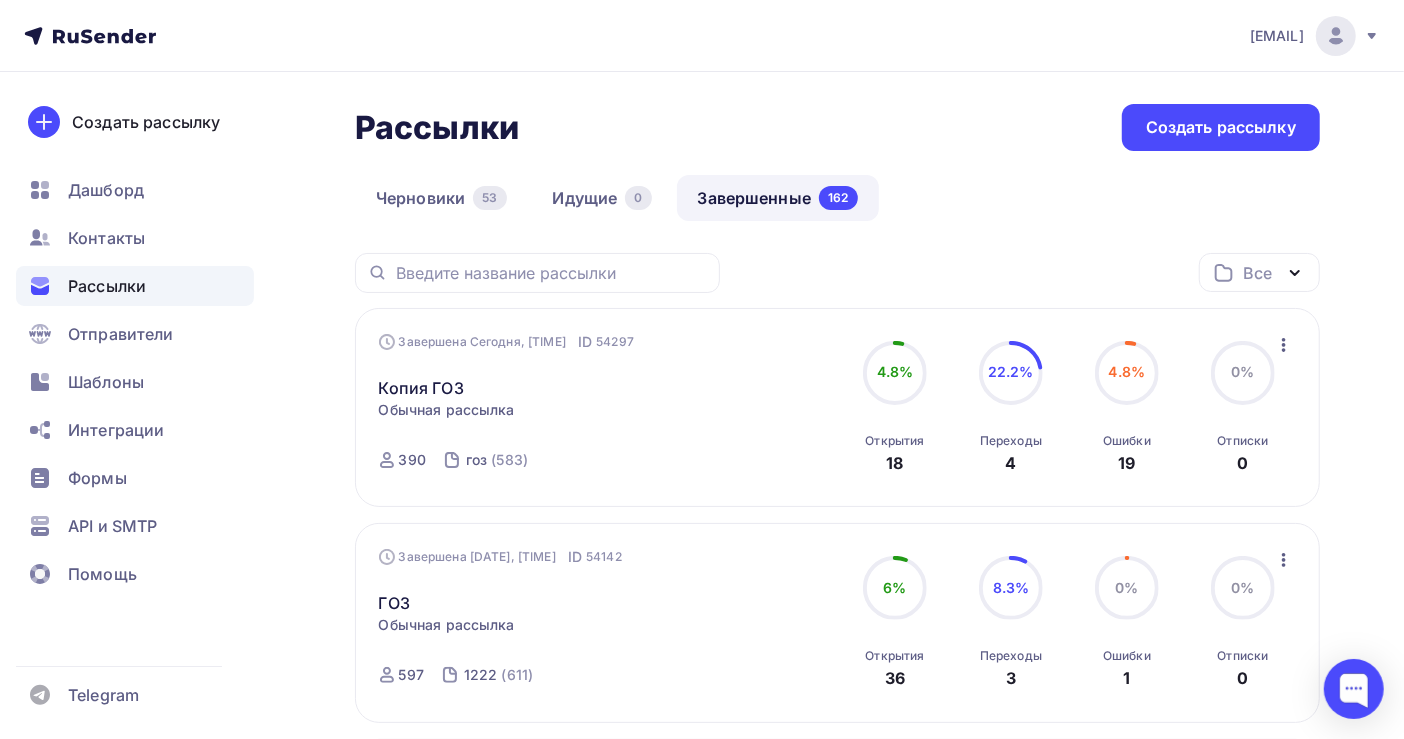 click on "54297" at bounding box center (615, 342) 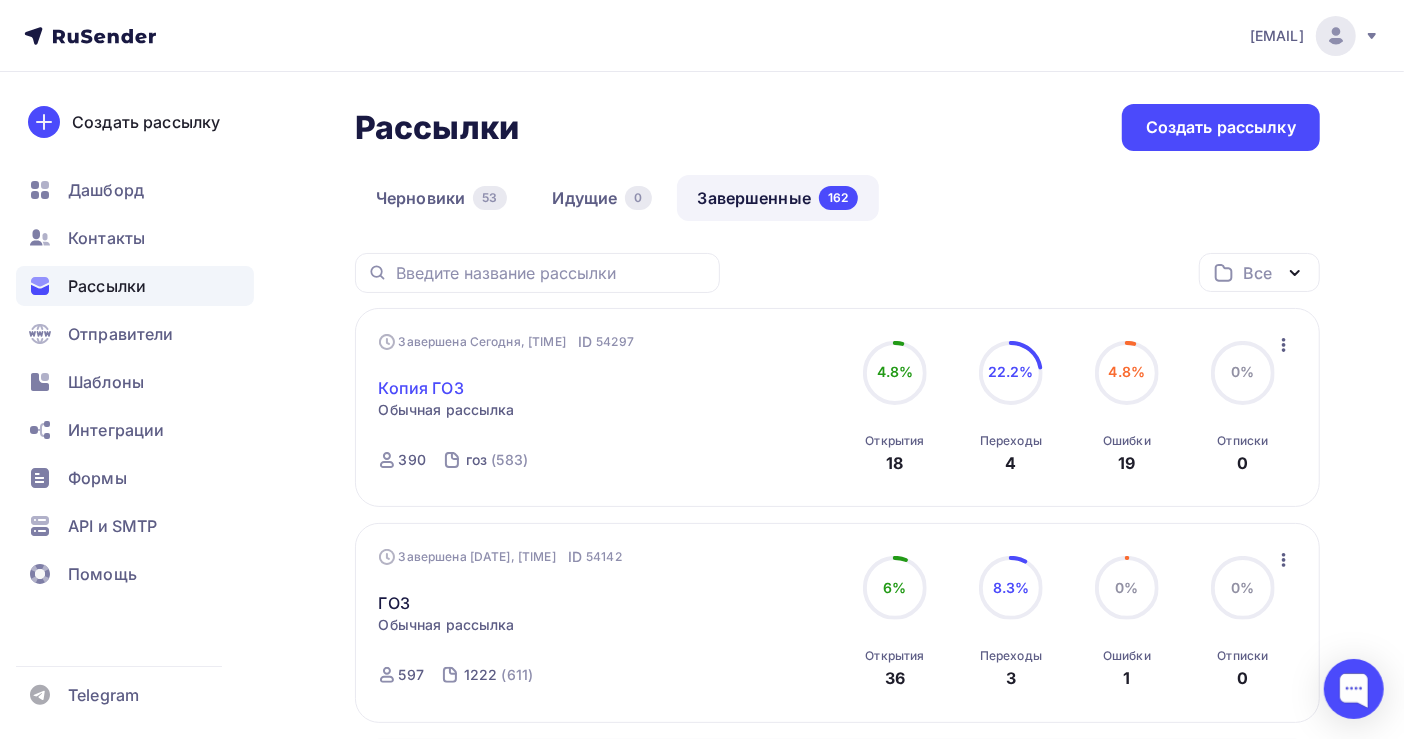 click on "Копия ГОЗ" at bounding box center [421, 388] 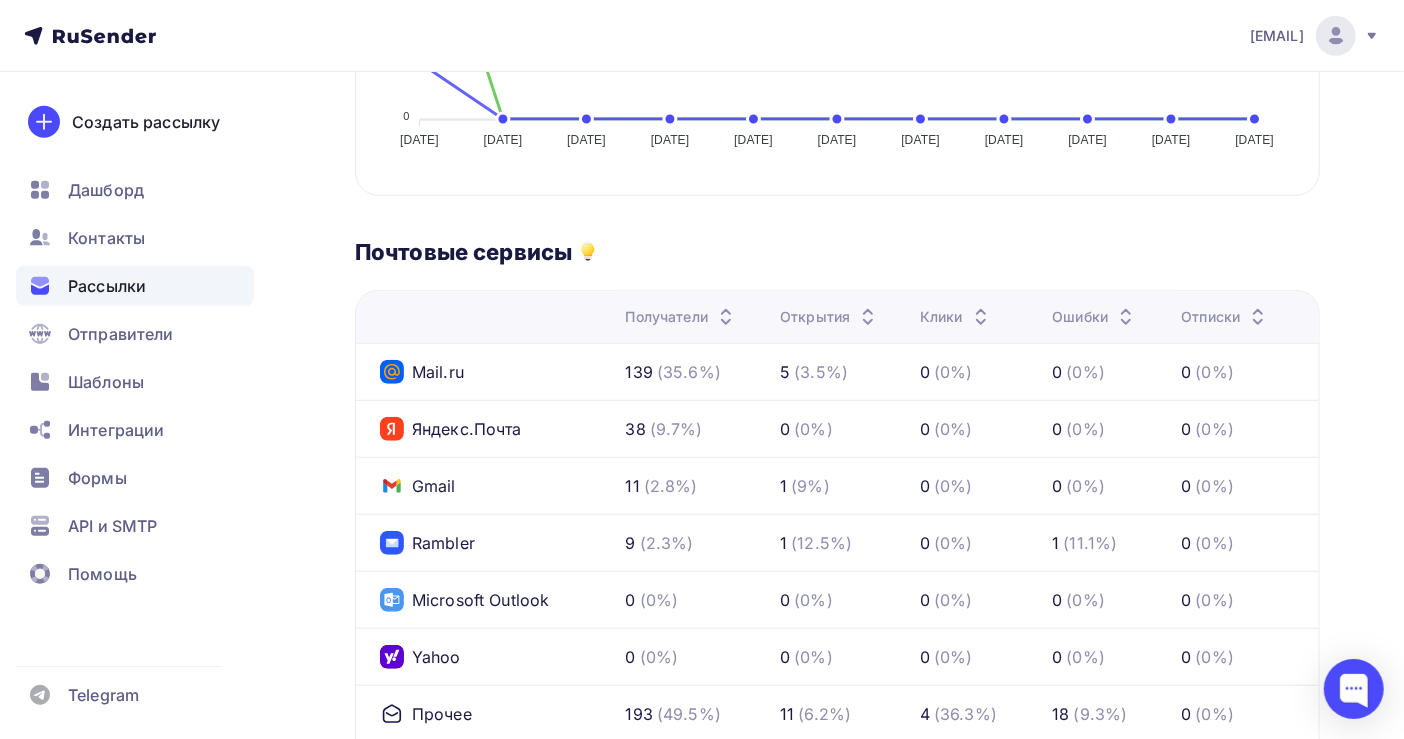 scroll, scrollTop: 266, scrollLeft: 0, axis: vertical 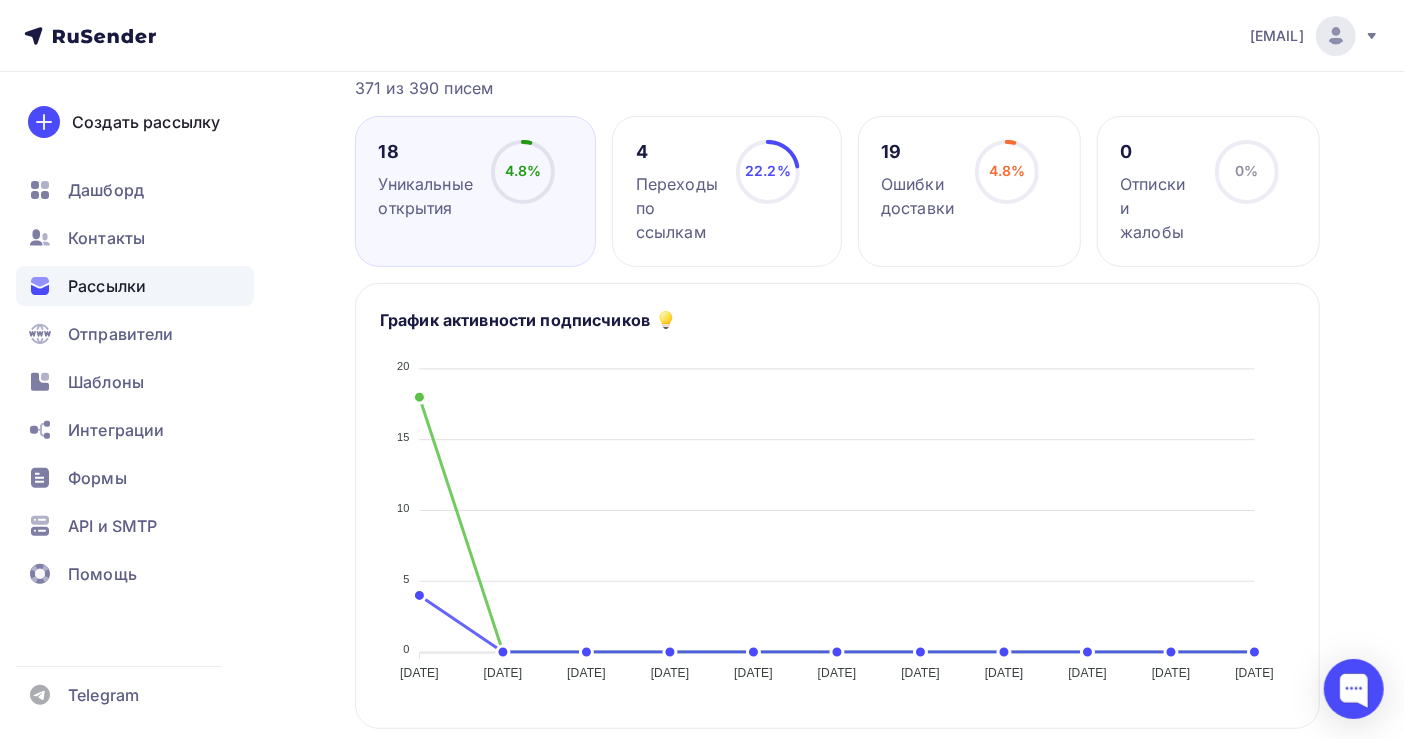 click on "Рассылки" at bounding box center (107, 286) 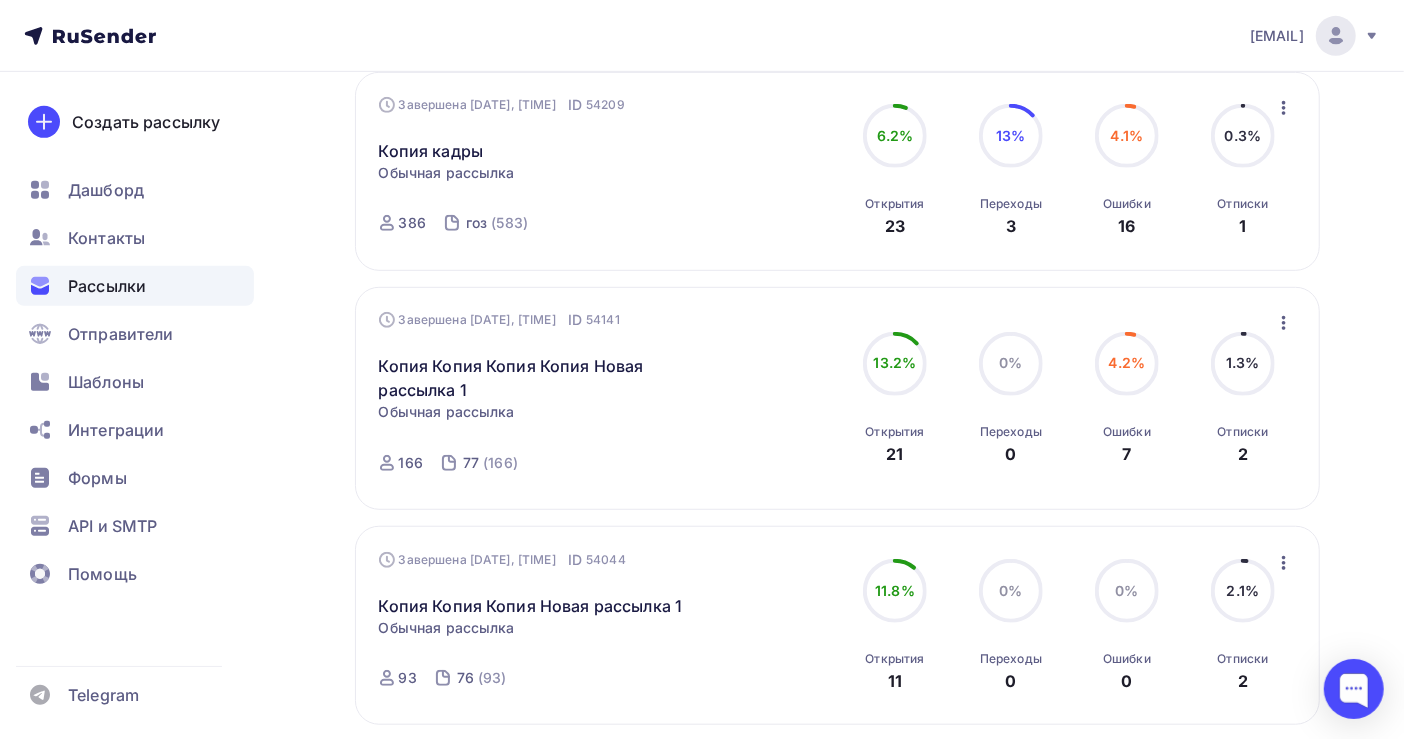 scroll, scrollTop: 400, scrollLeft: 0, axis: vertical 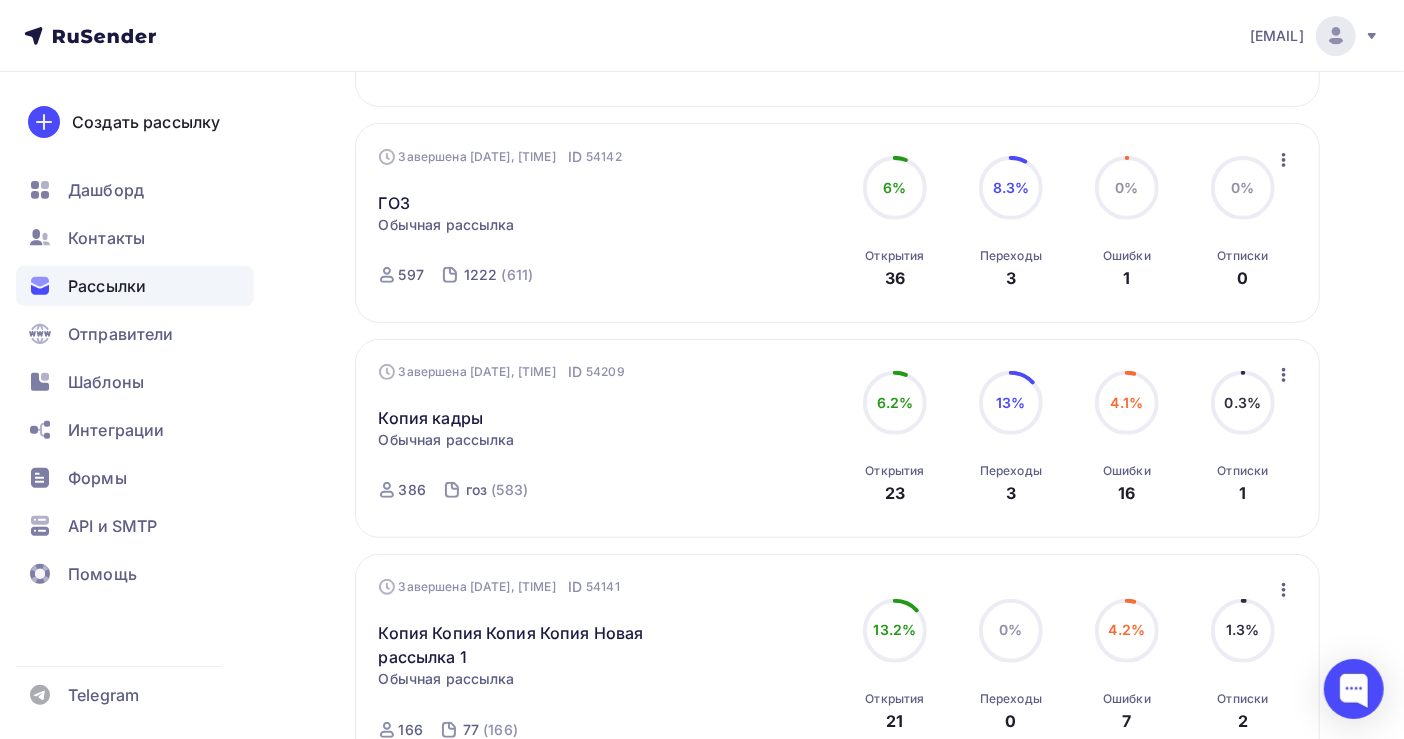 click 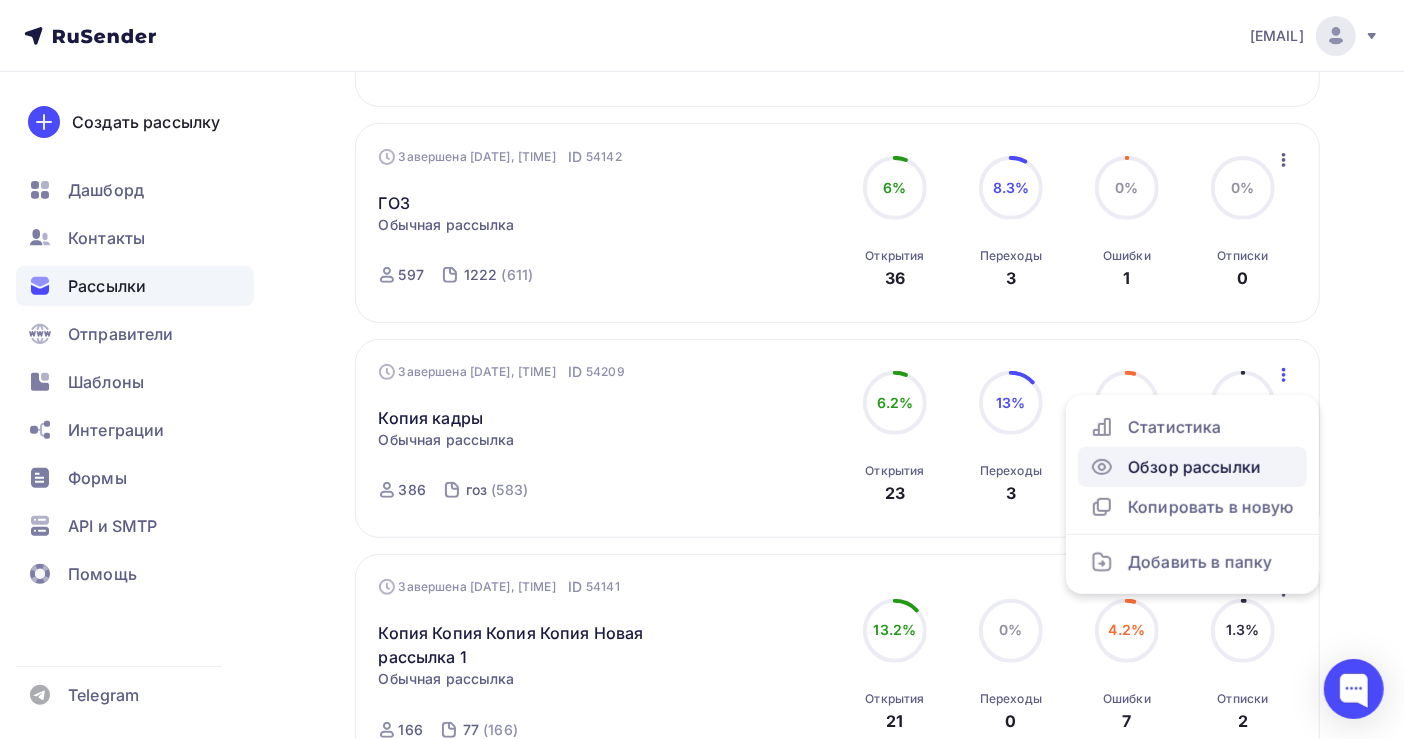 click on "Обзор рассылки" at bounding box center [1192, 467] 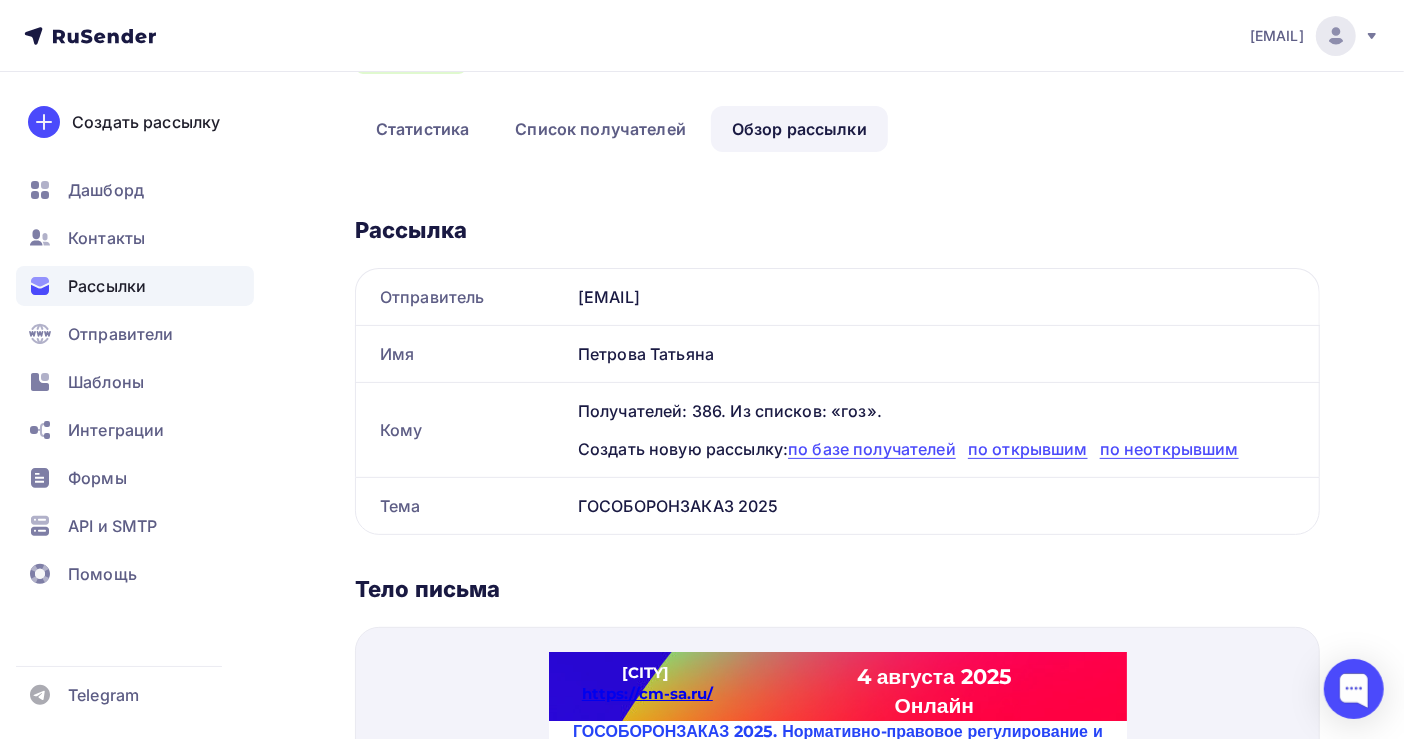 scroll, scrollTop: 400, scrollLeft: 0, axis: vertical 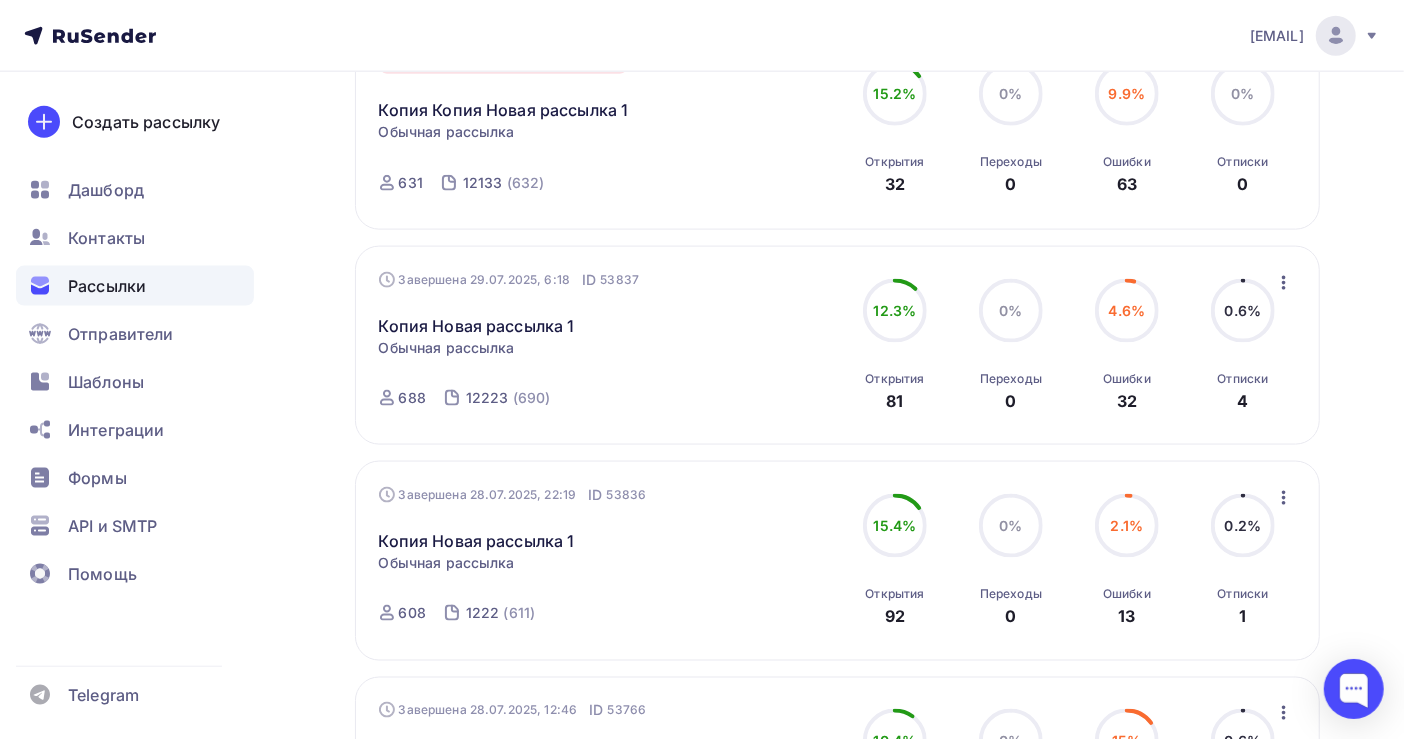 click 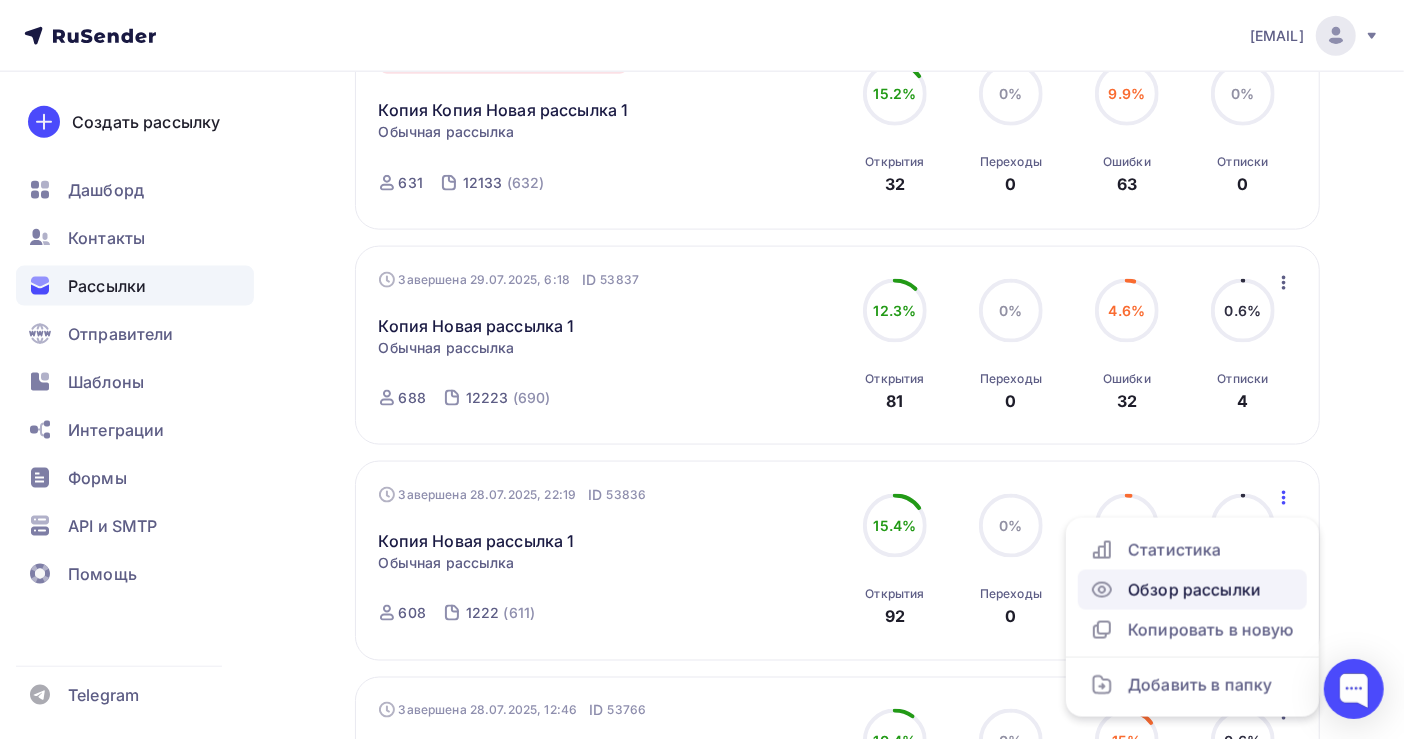 click on "Обзор рассылки" at bounding box center (1192, 590) 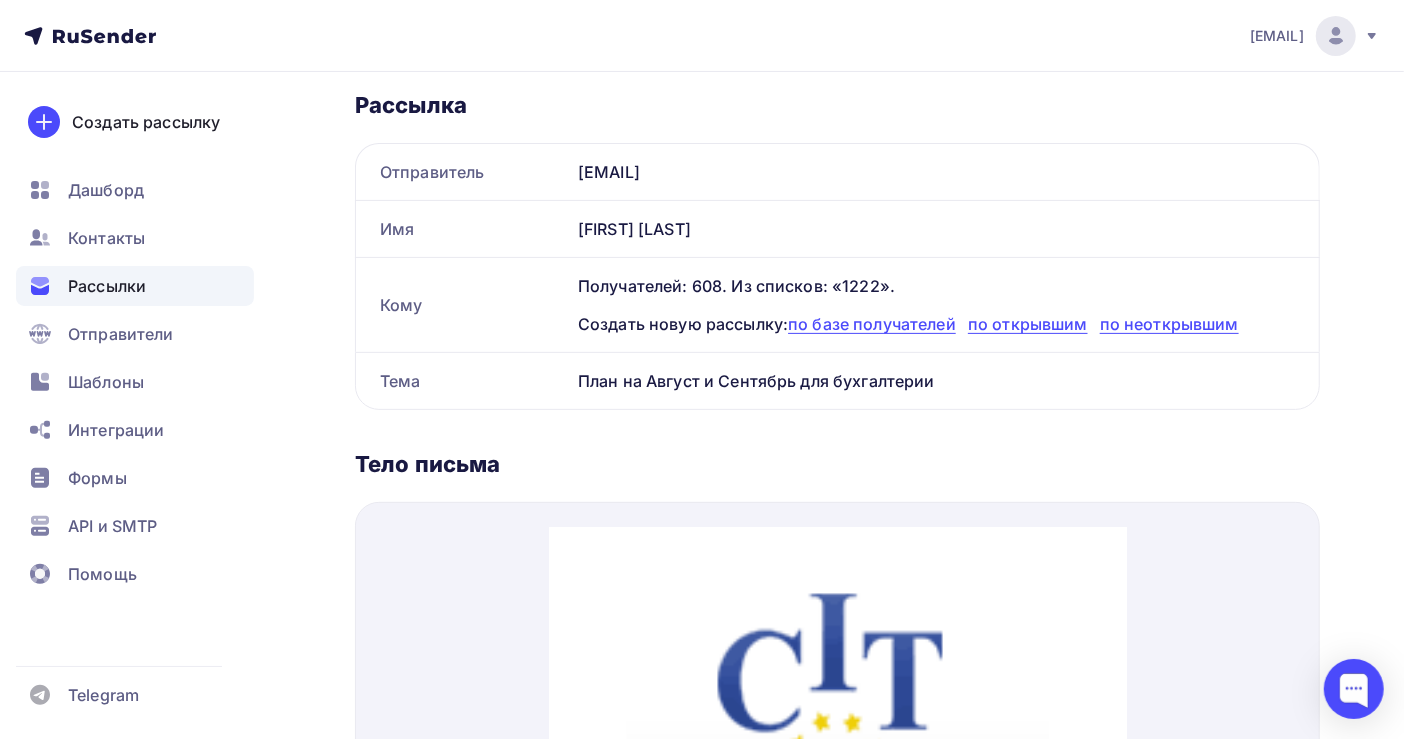 scroll, scrollTop: 0, scrollLeft: 0, axis: both 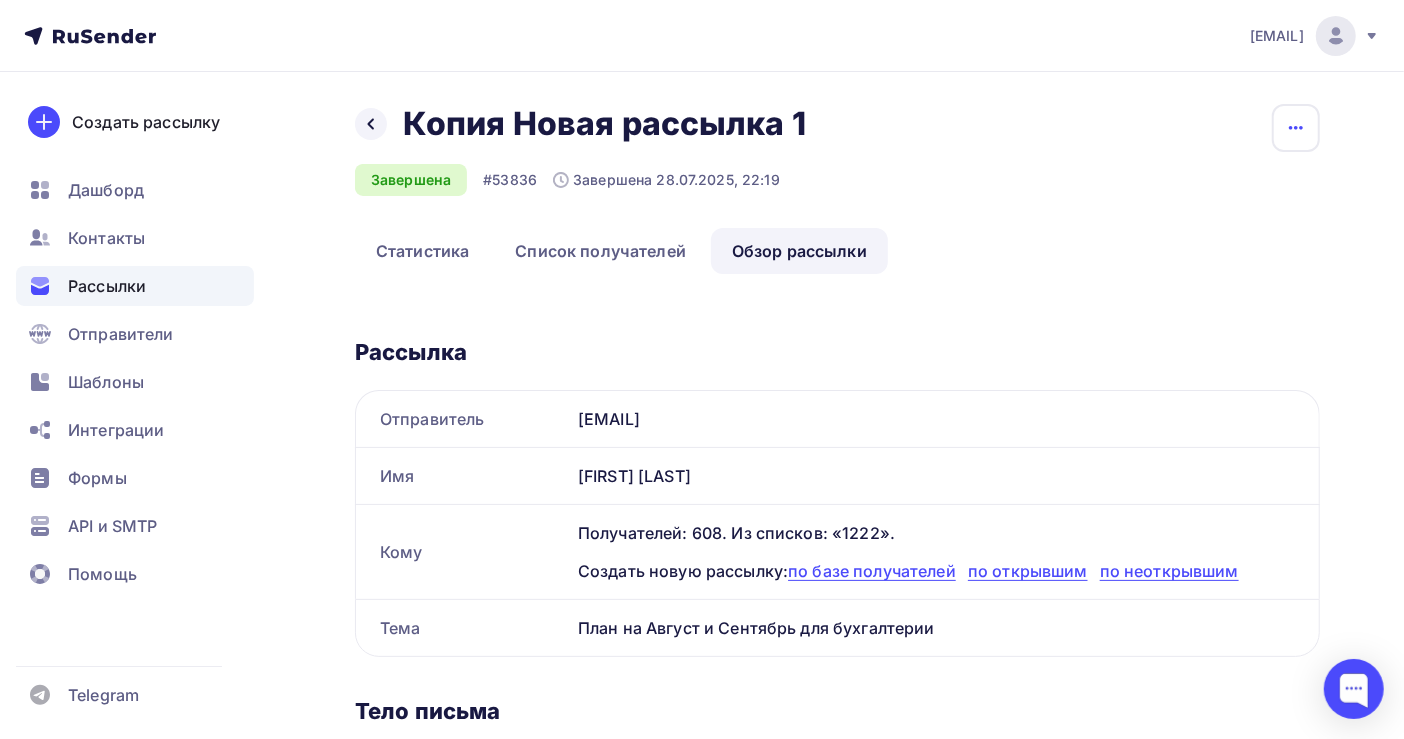click at bounding box center (1296, 128) 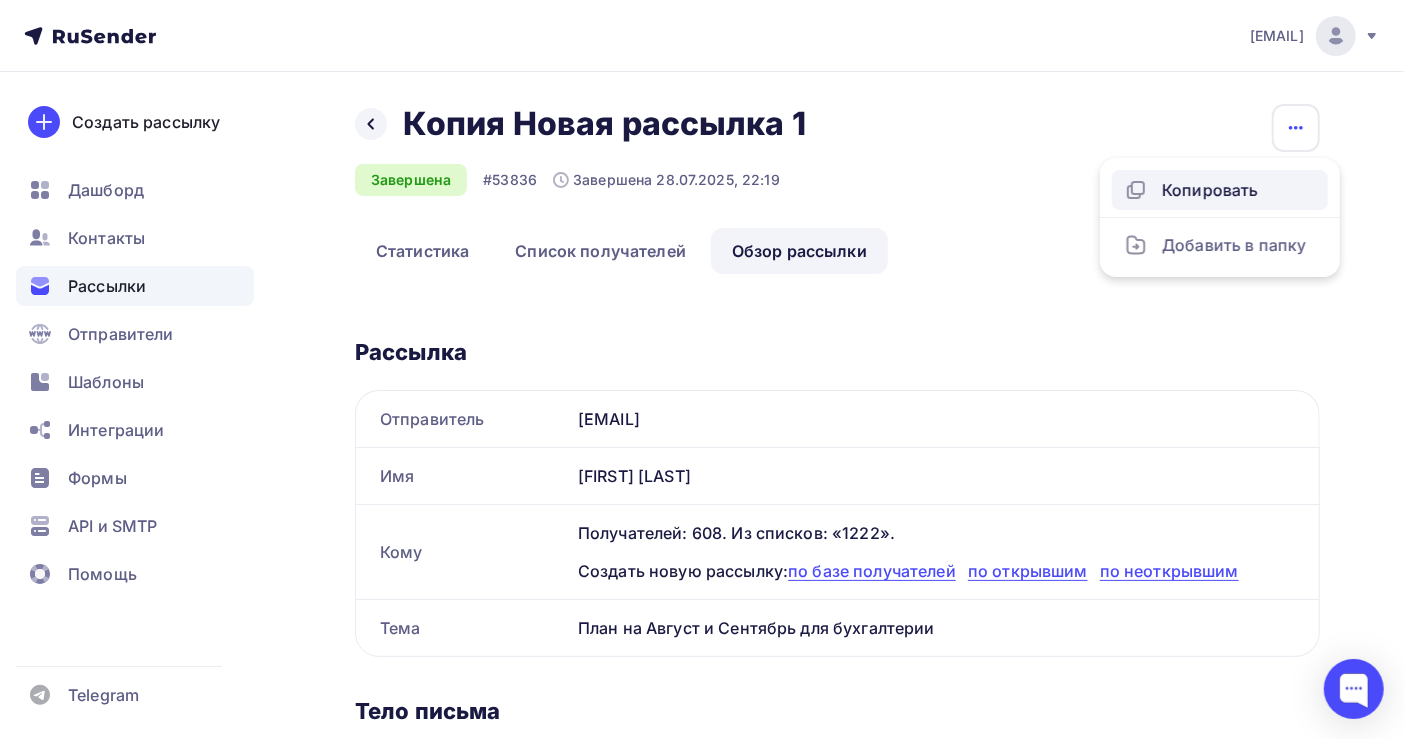 click on "Копировать" at bounding box center (1220, 190) 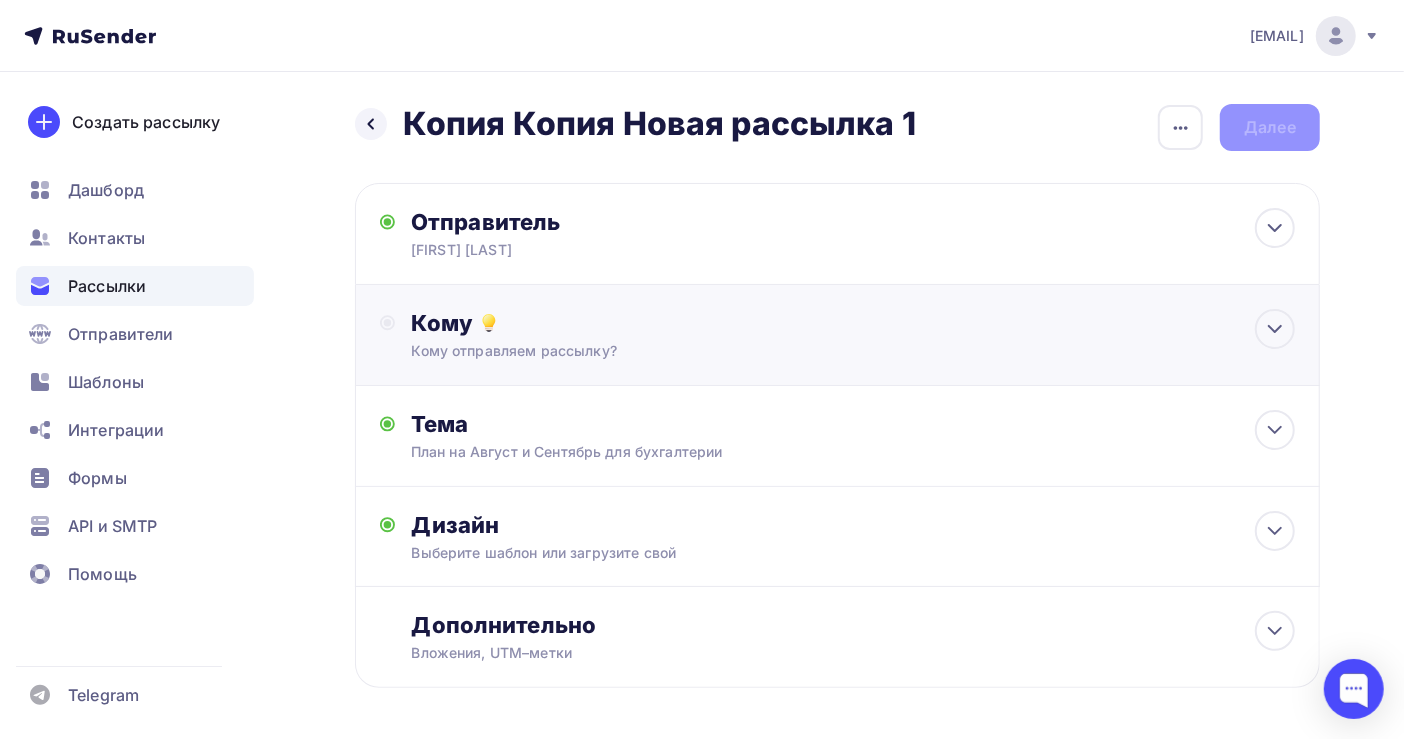 click on "Кому" at bounding box center [853, 323] 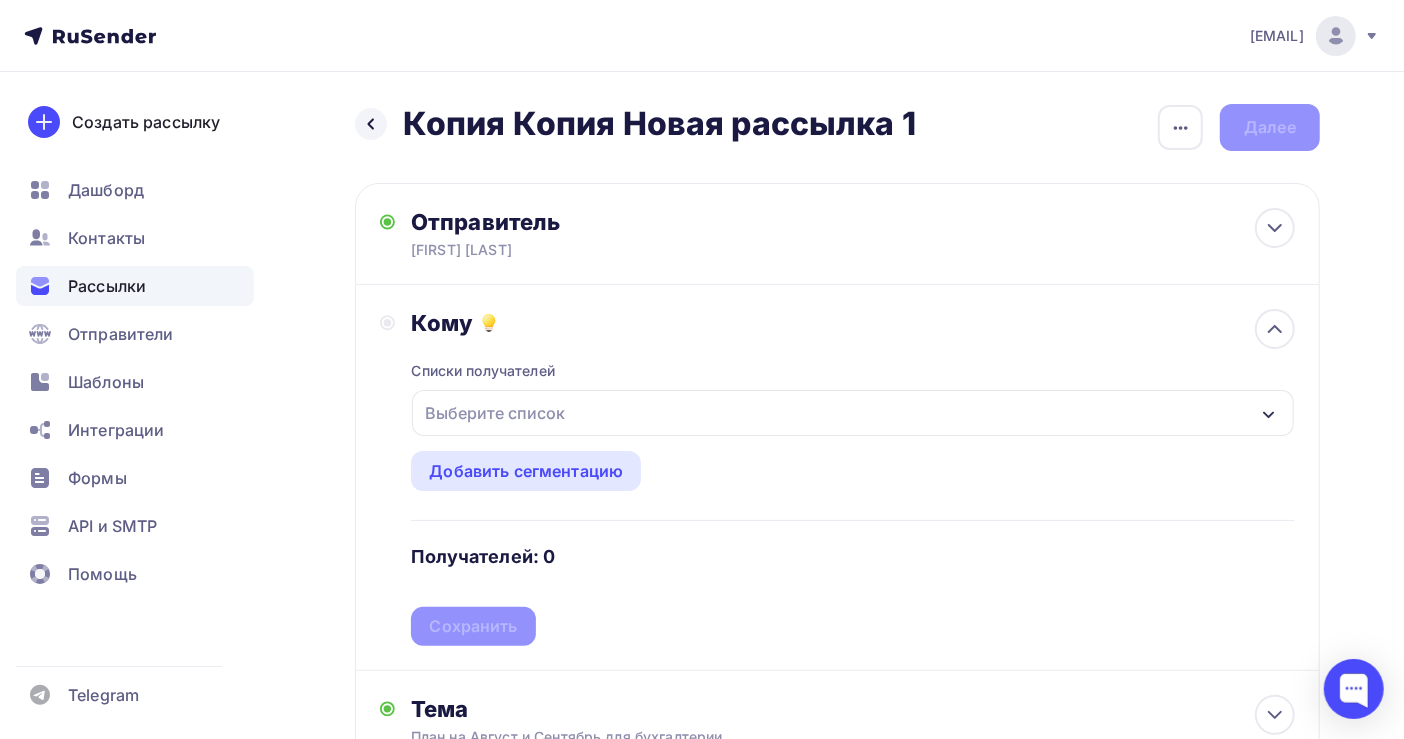 click on "Выберите список" at bounding box center [853, 413] 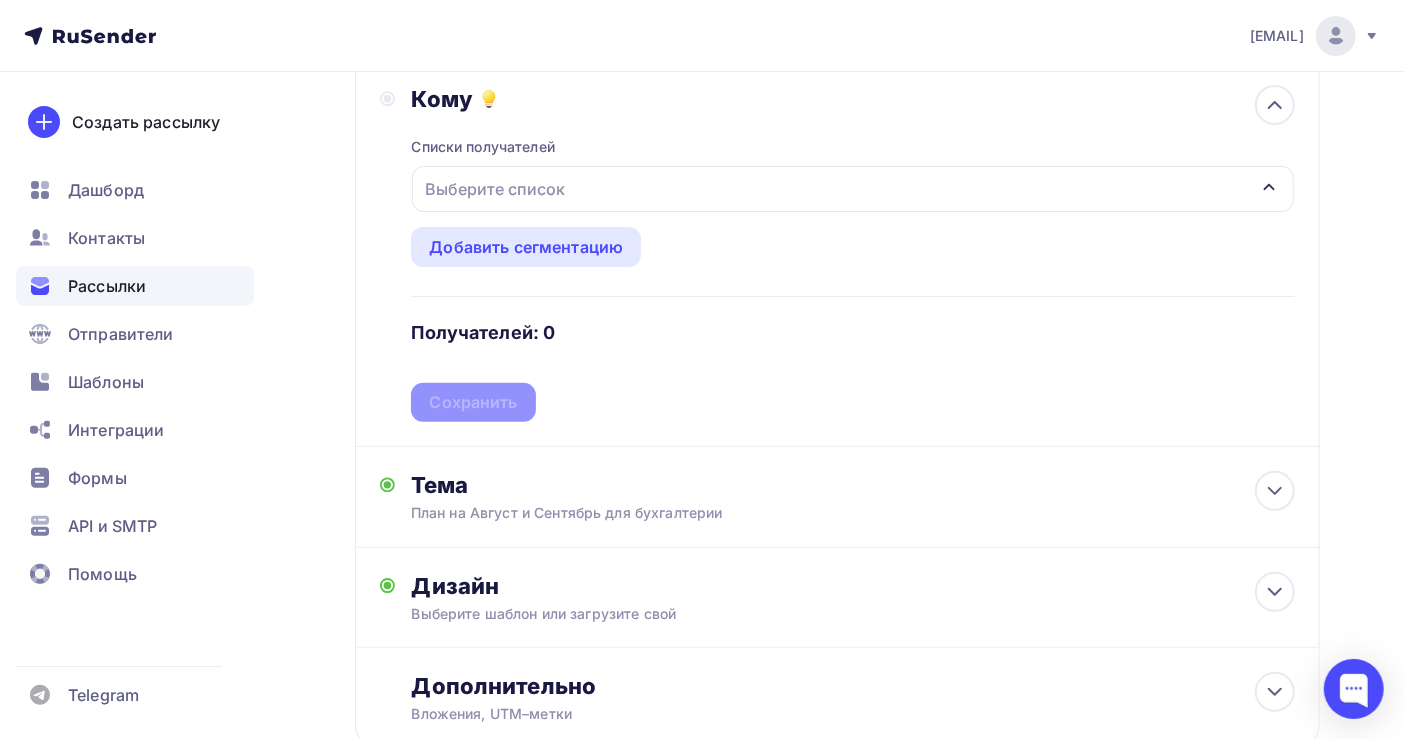 click on "Рассылки" at bounding box center [107, 286] 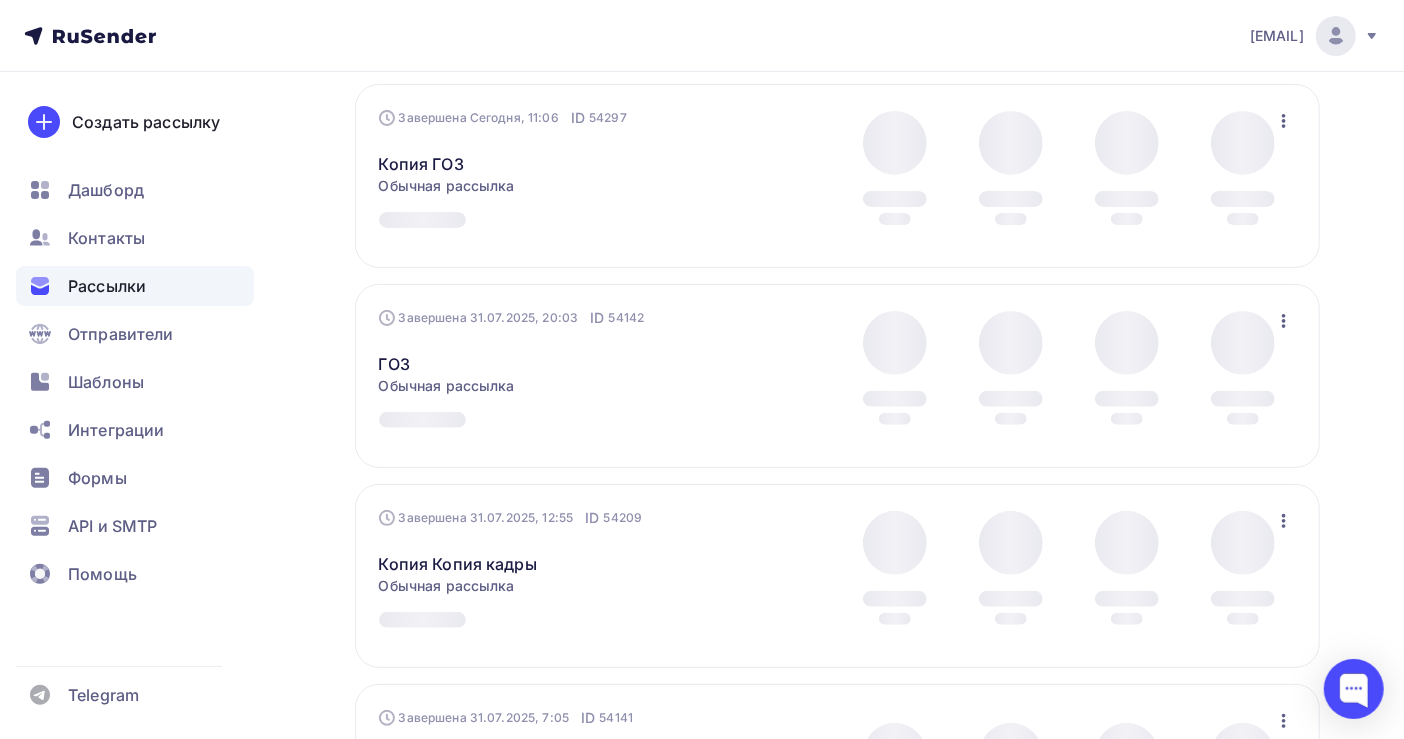 scroll, scrollTop: 0, scrollLeft: 0, axis: both 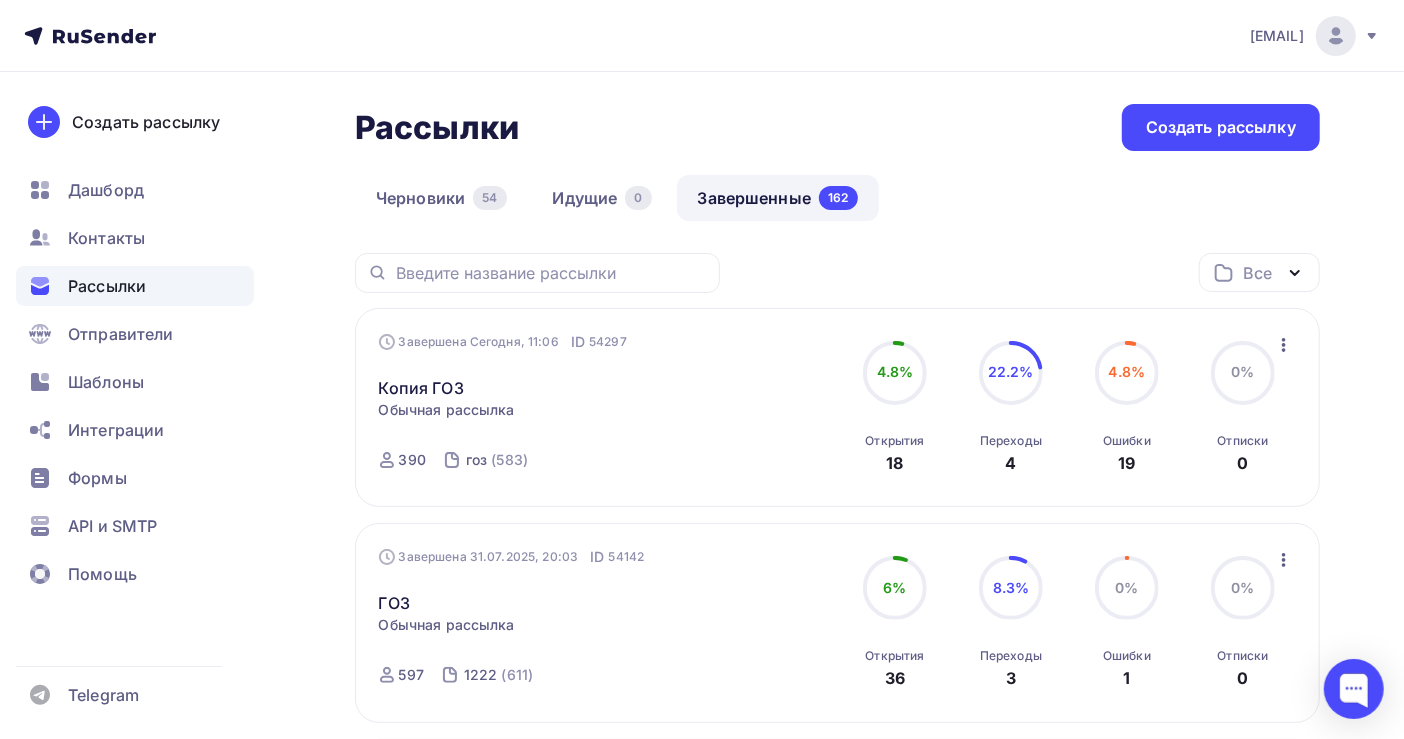 click on "Рассылки" at bounding box center [107, 286] 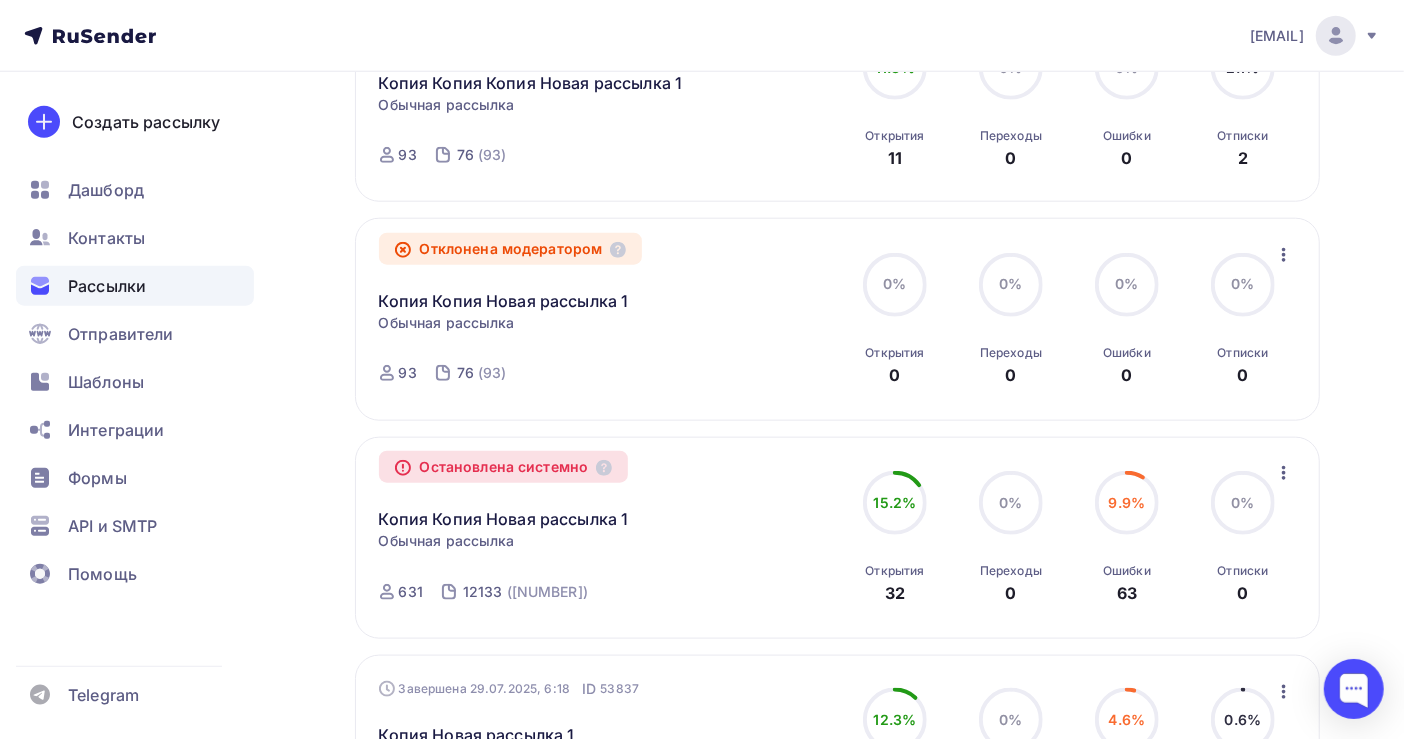 scroll, scrollTop: 1333, scrollLeft: 0, axis: vertical 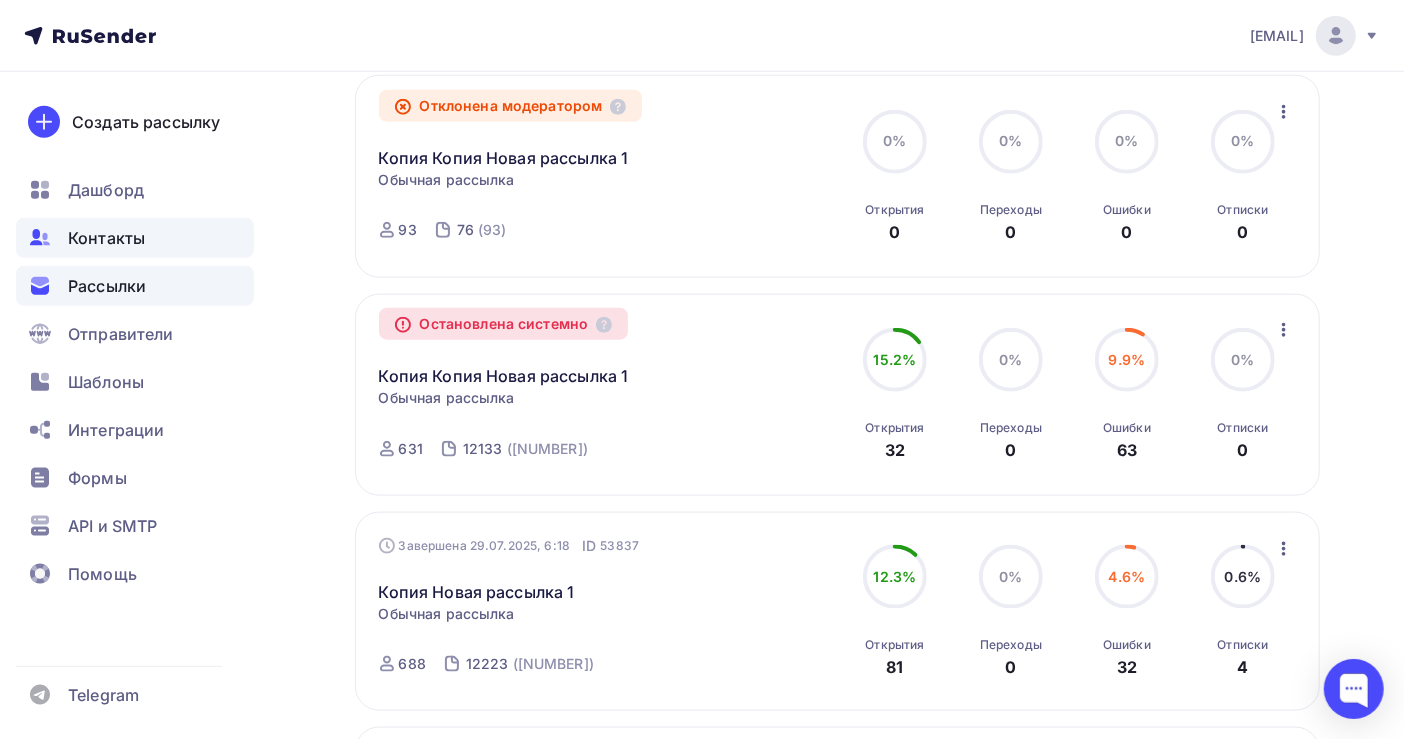 click on "Контакты" at bounding box center [106, 238] 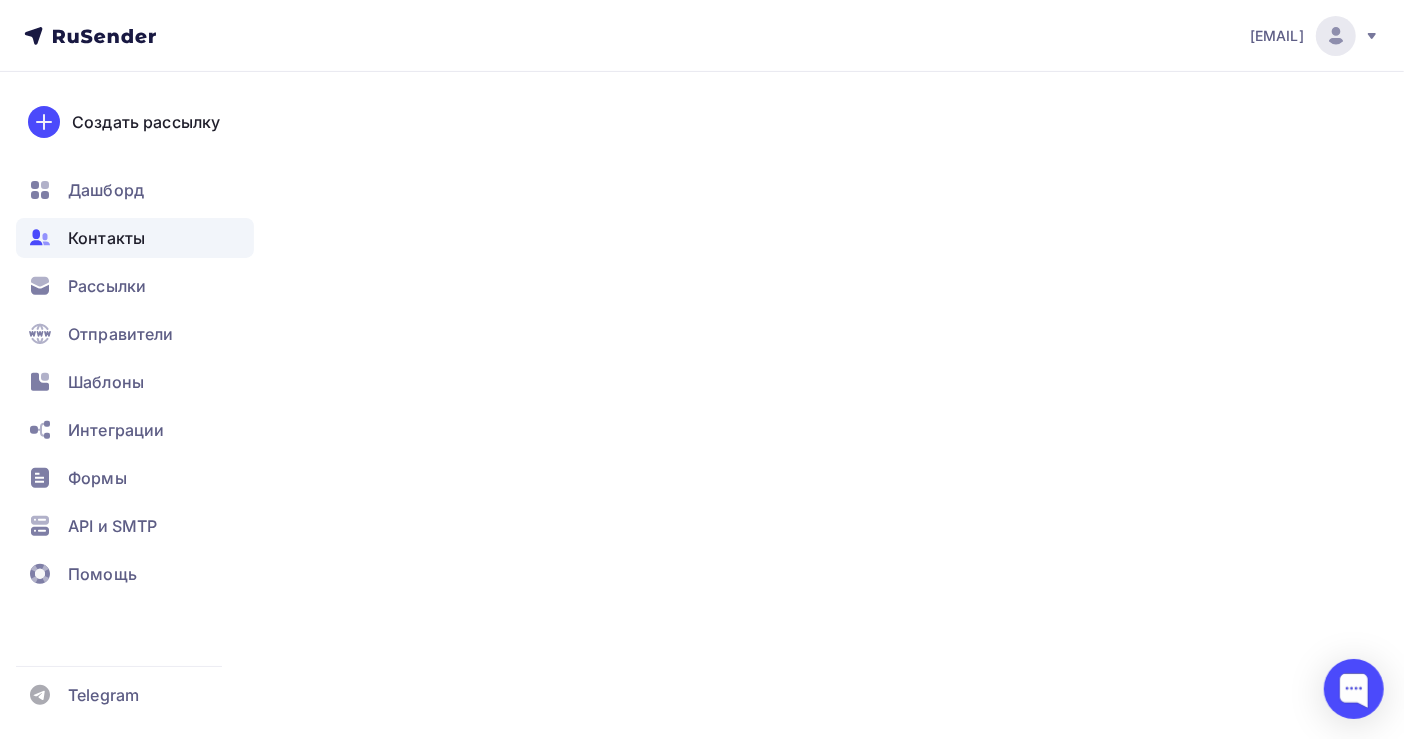 scroll, scrollTop: 0, scrollLeft: 0, axis: both 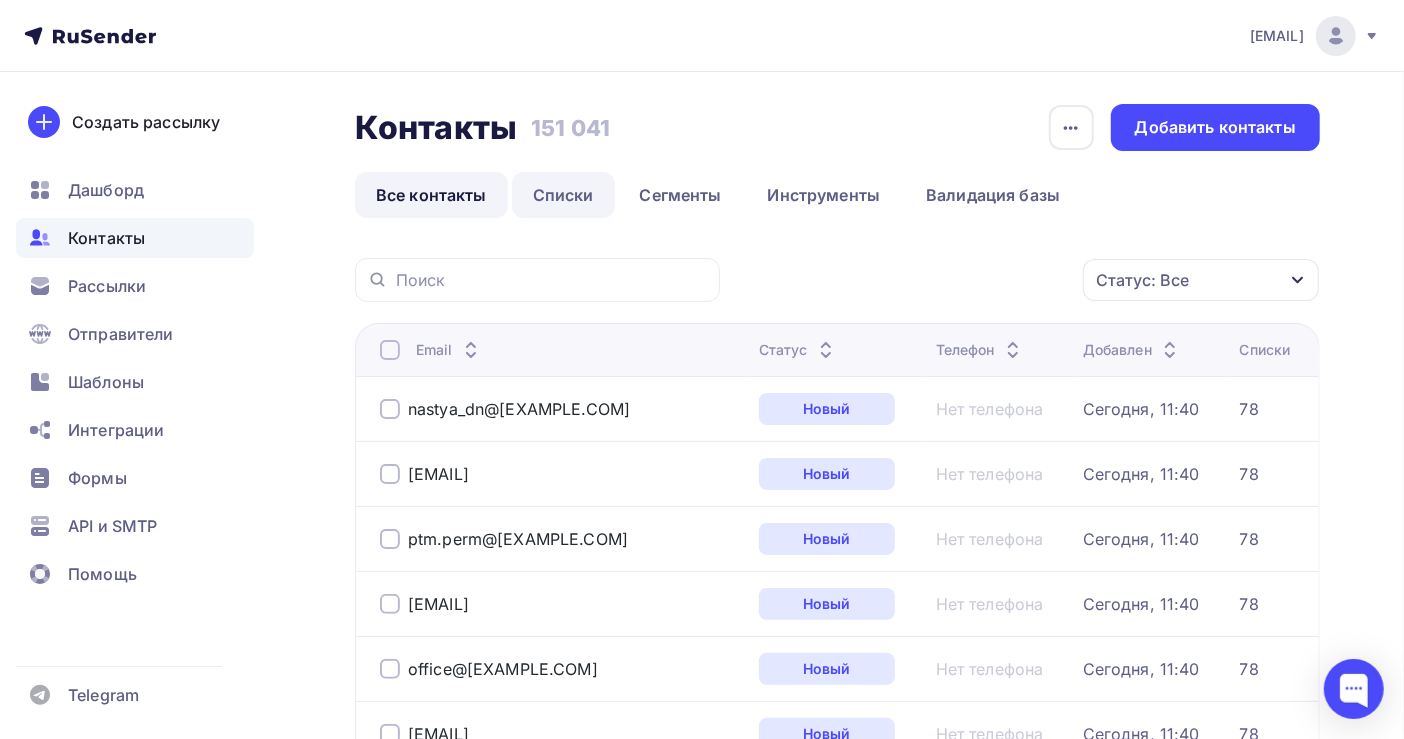 click on "Списки" at bounding box center (563, 195) 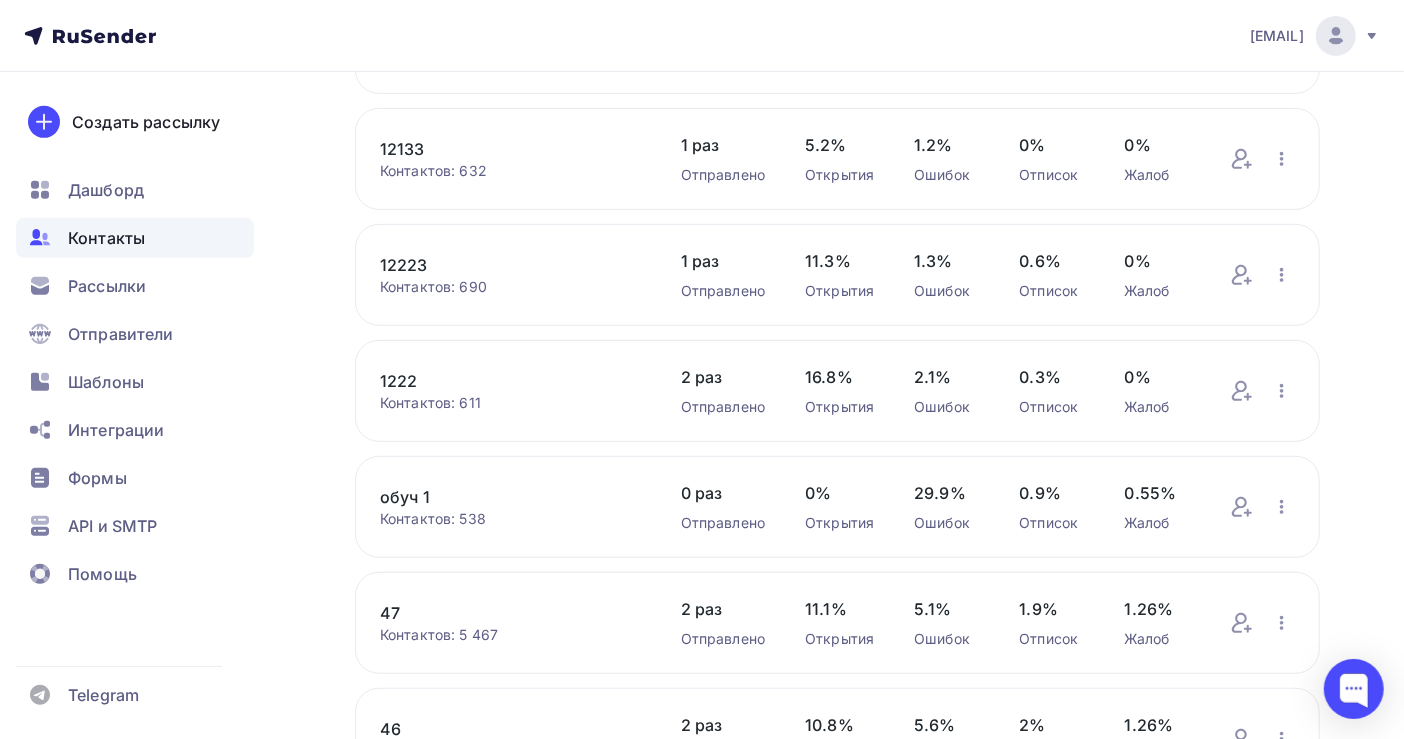 scroll, scrollTop: 667, scrollLeft: 0, axis: vertical 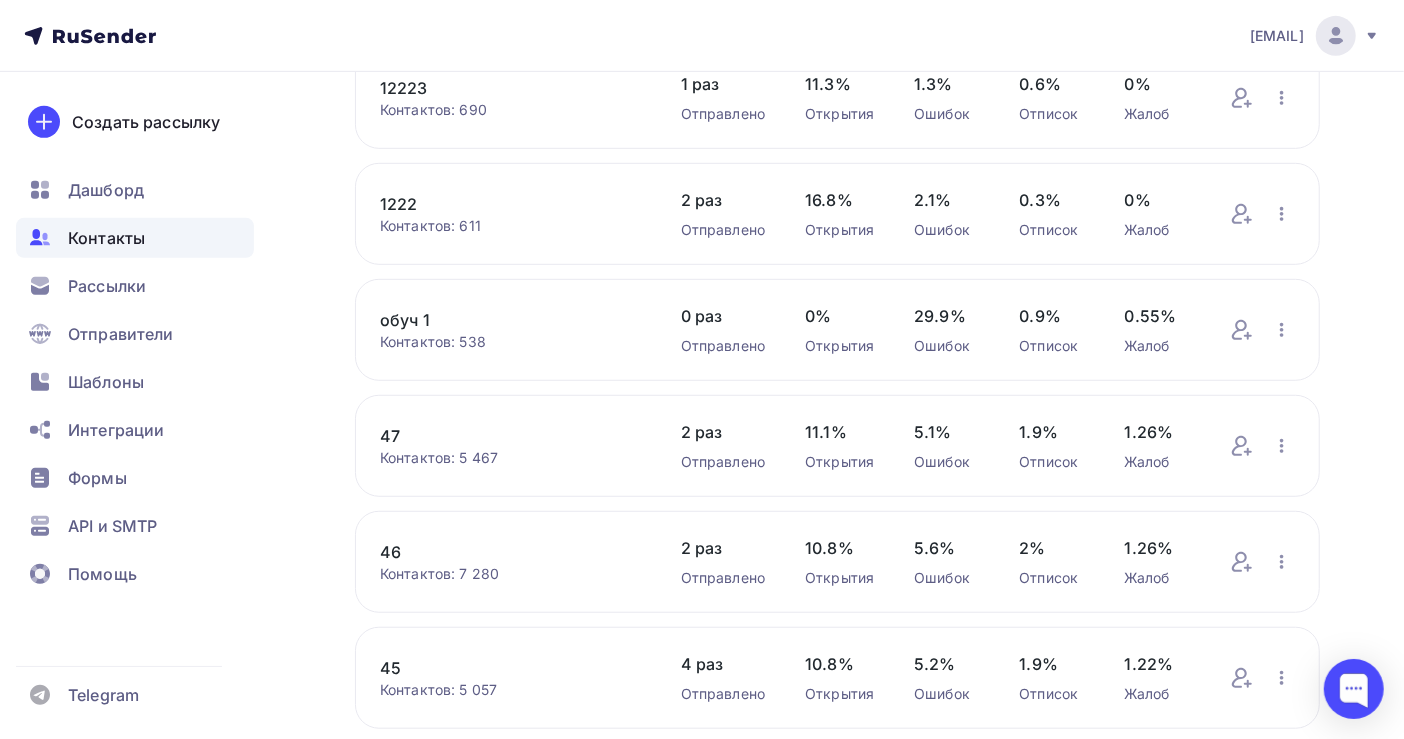 click on "Контакты" at bounding box center [135, 238] 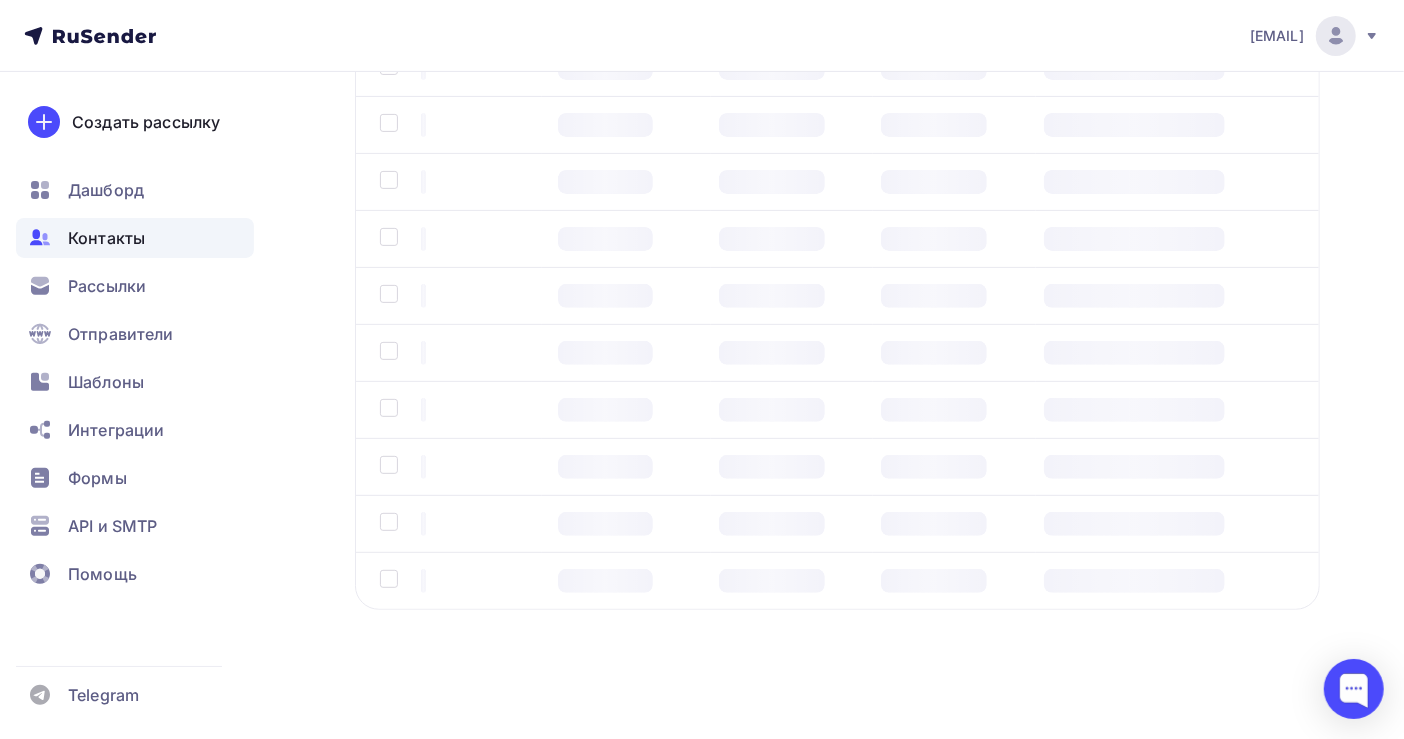 scroll, scrollTop: 0, scrollLeft: 0, axis: both 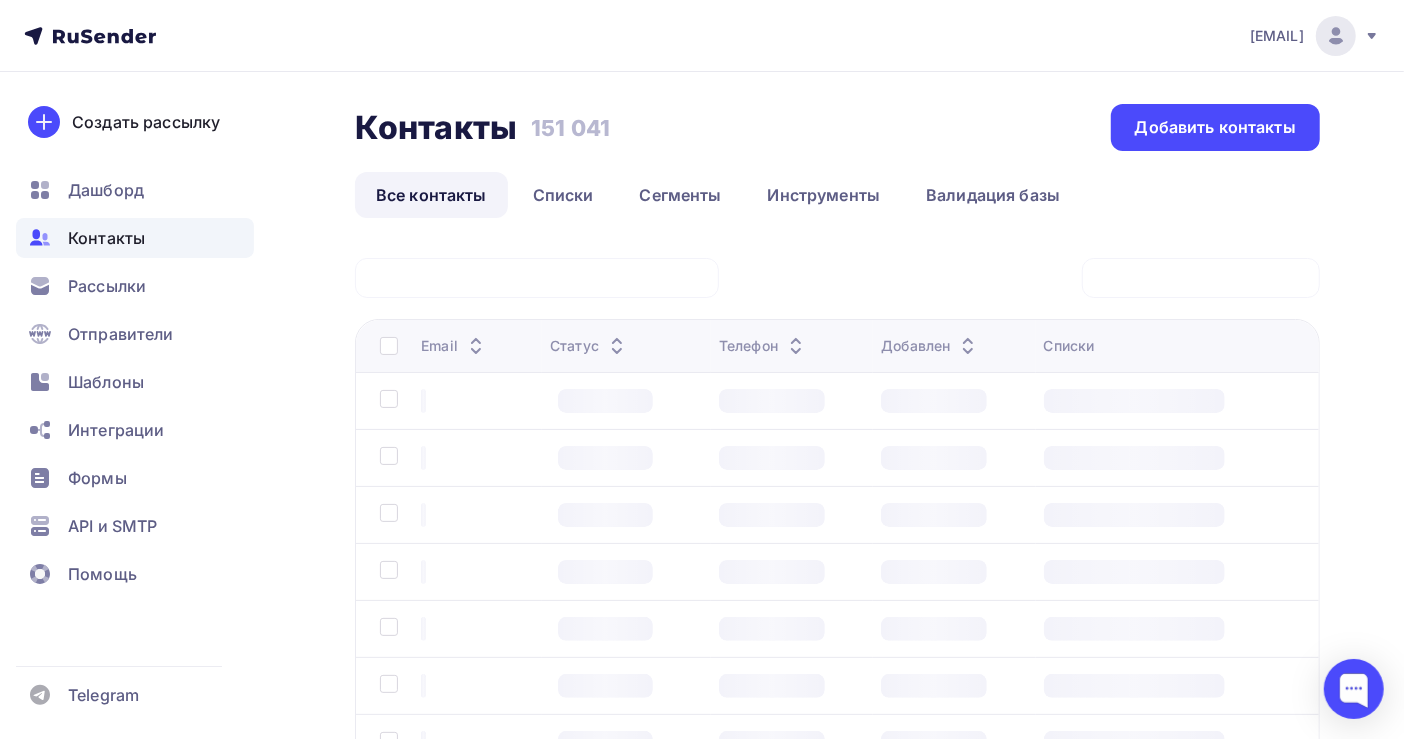 click on "Контакты" at bounding box center [135, 238] 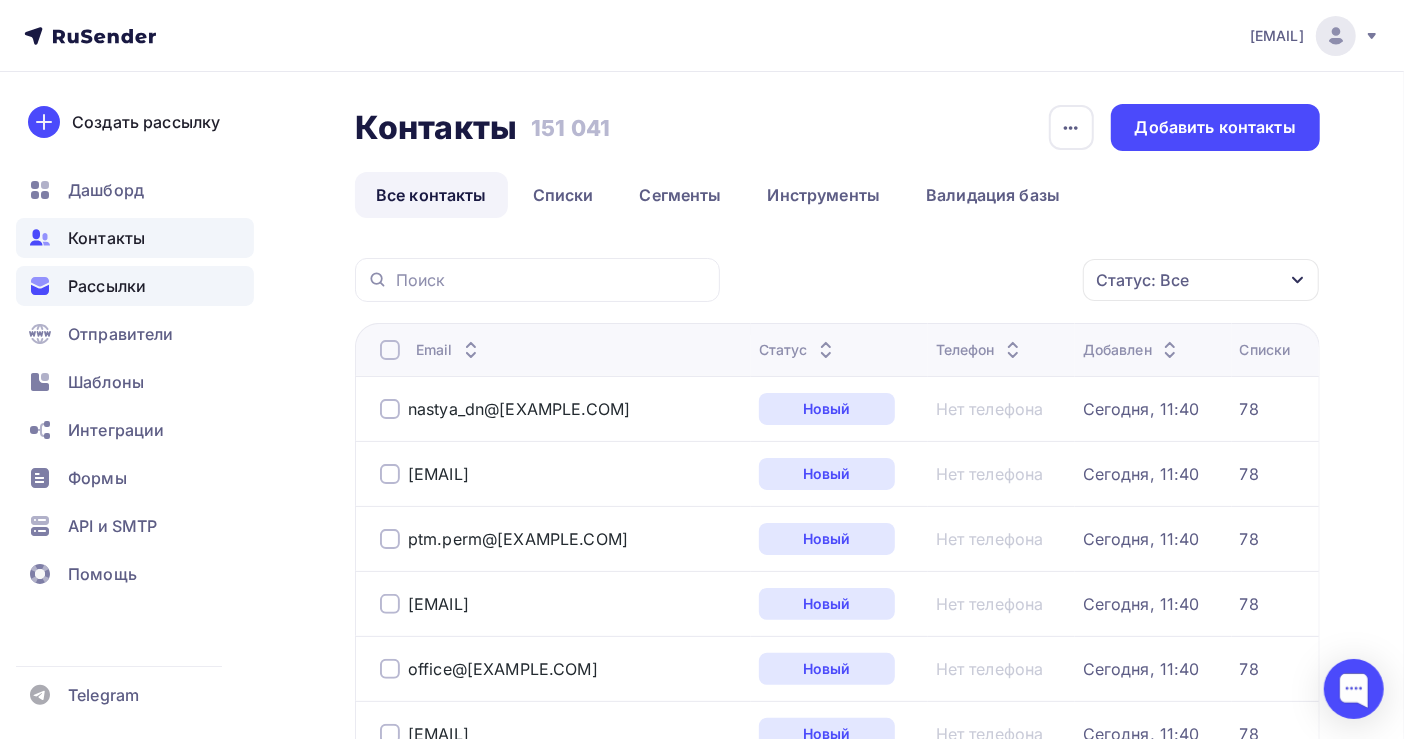 click on "Рассылки" at bounding box center [135, 286] 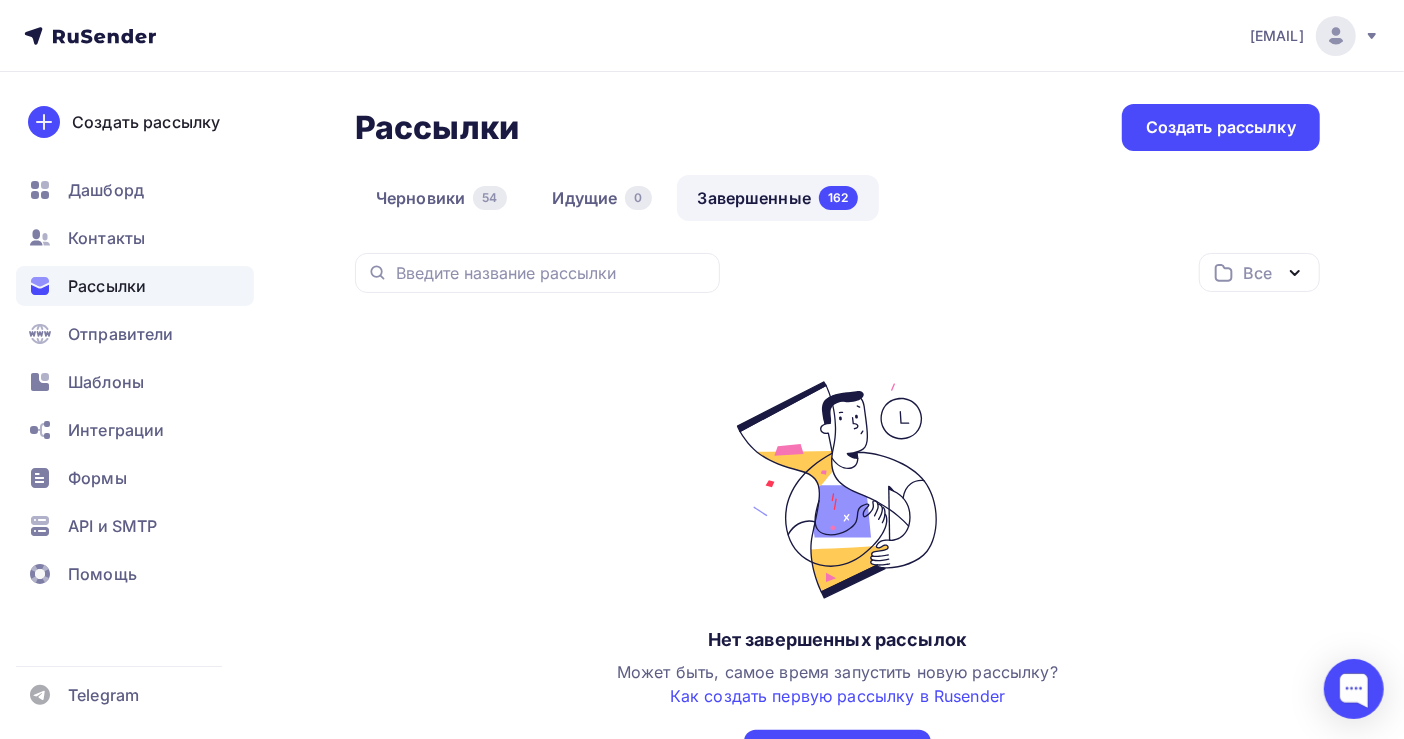 click on "Рассылки" at bounding box center (107, 286) 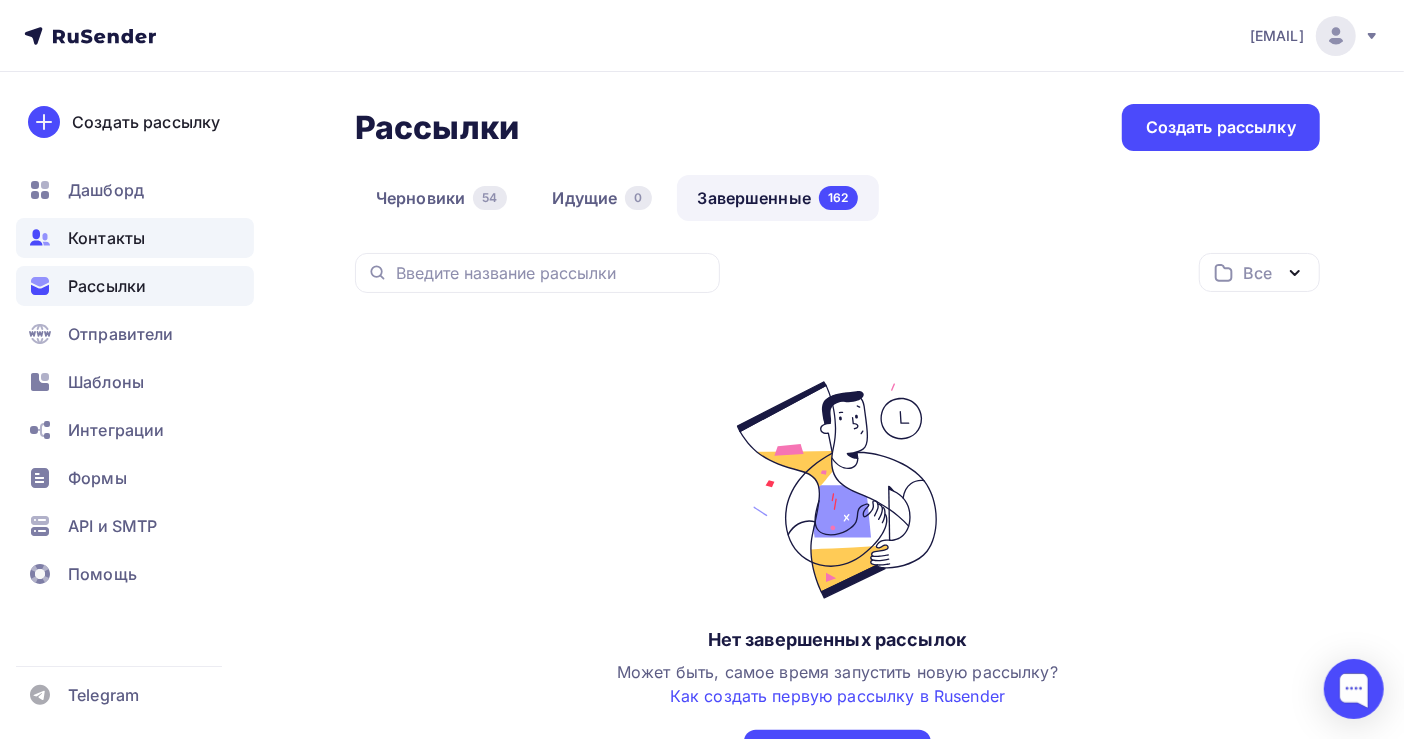 click on "Контакты" at bounding box center [106, 238] 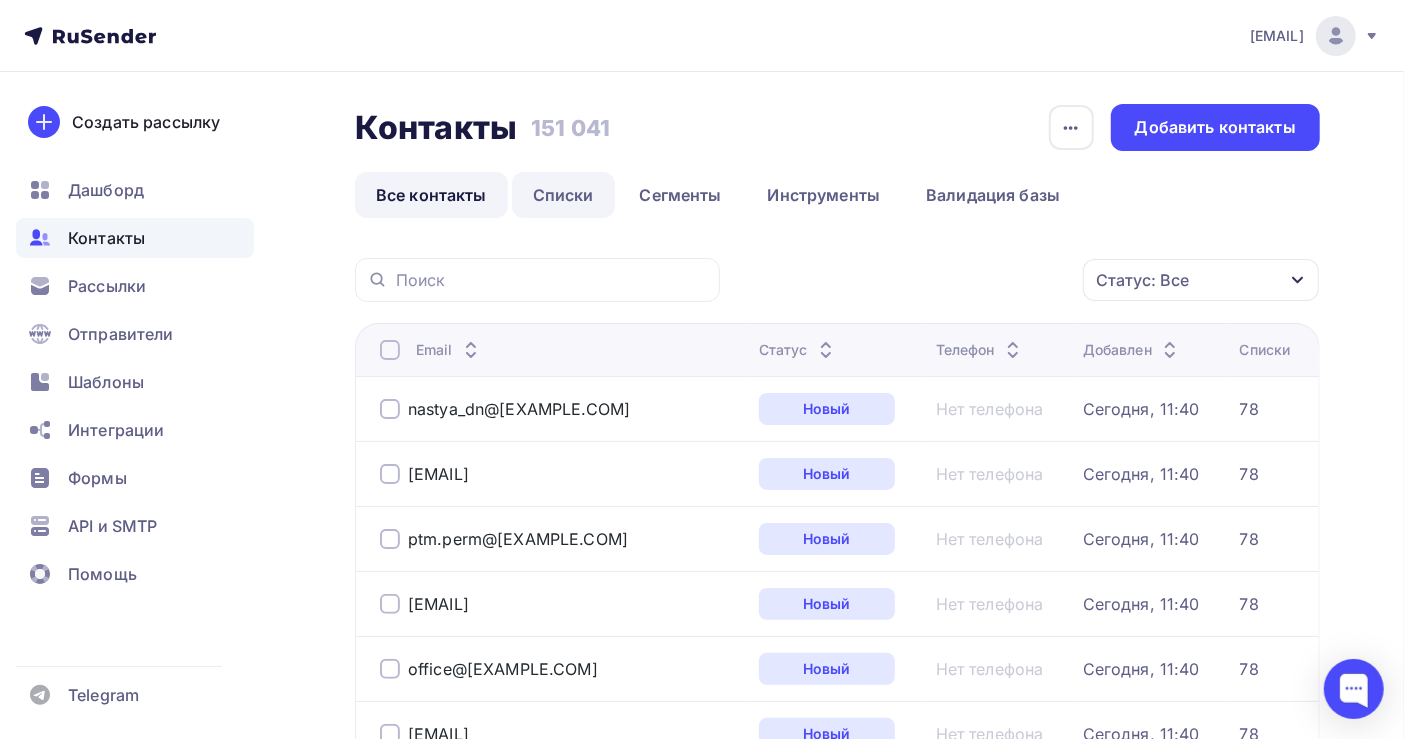 click on "Списки" at bounding box center (563, 195) 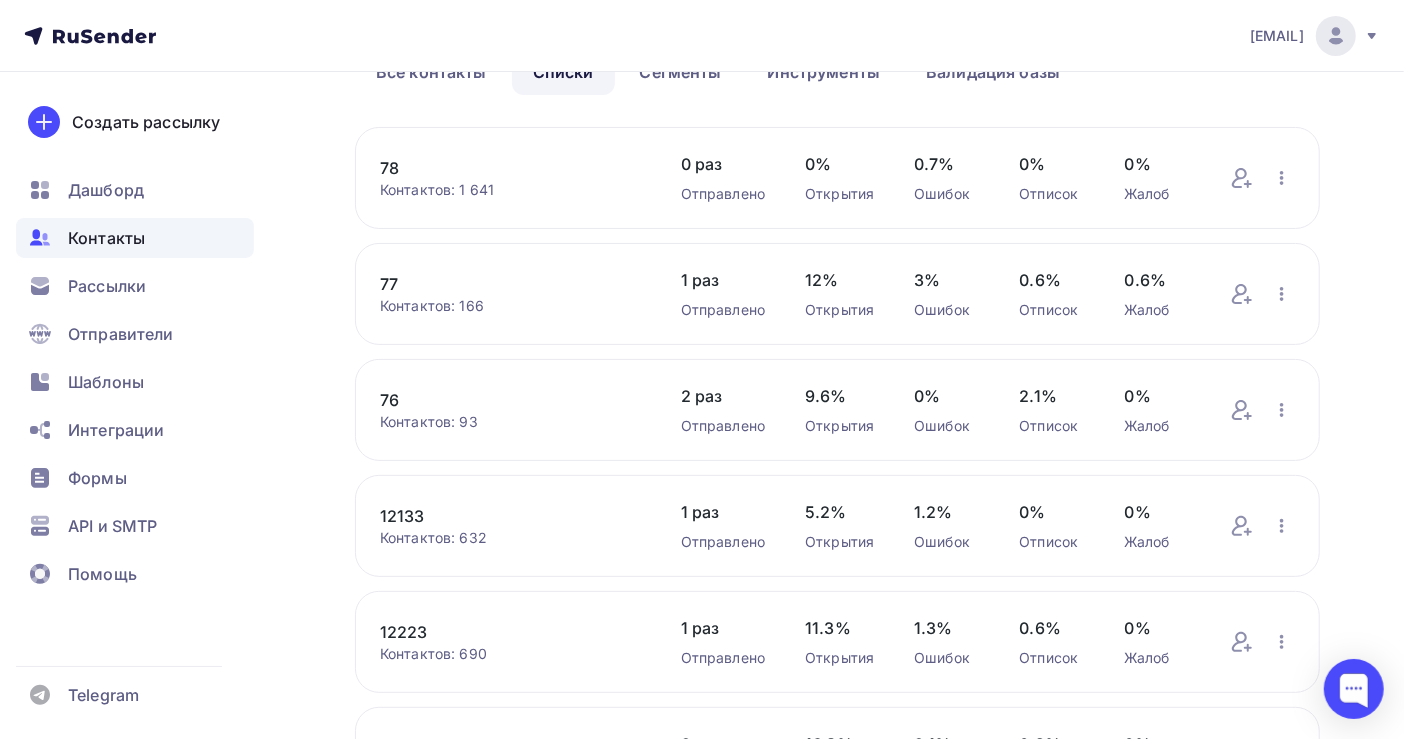 scroll, scrollTop: 127, scrollLeft: 0, axis: vertical 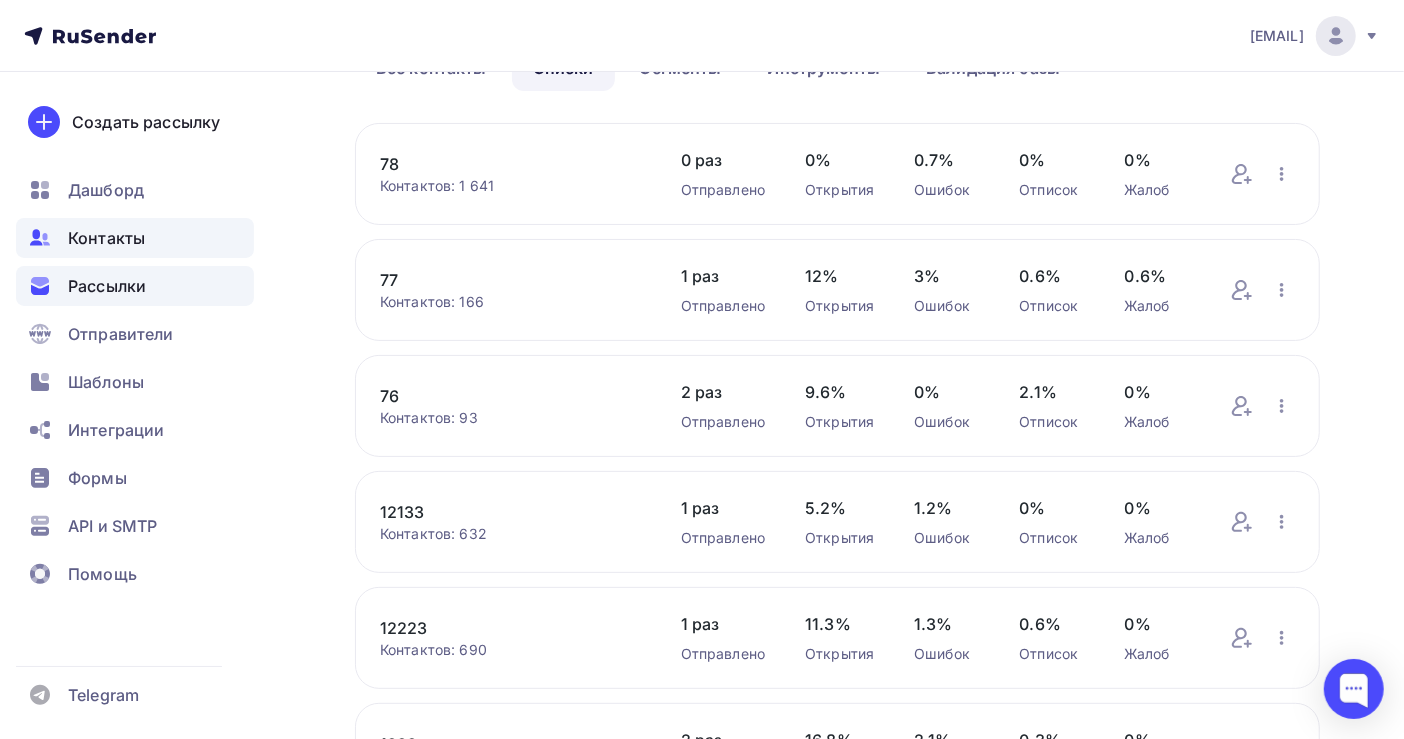 click on "Рассылки" at bounding box center (107, 286) 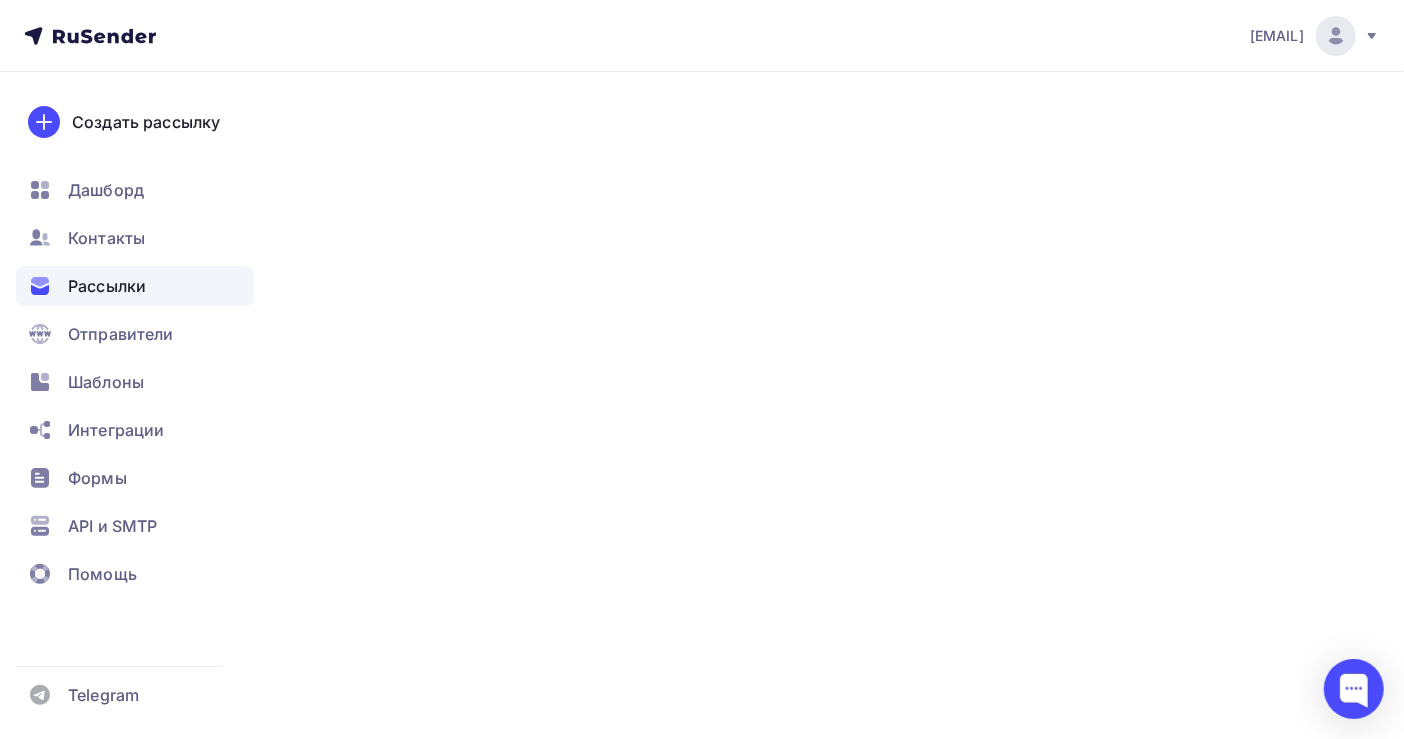 scroll, scrollTop: 0, scrollLeft: 0, axis: both 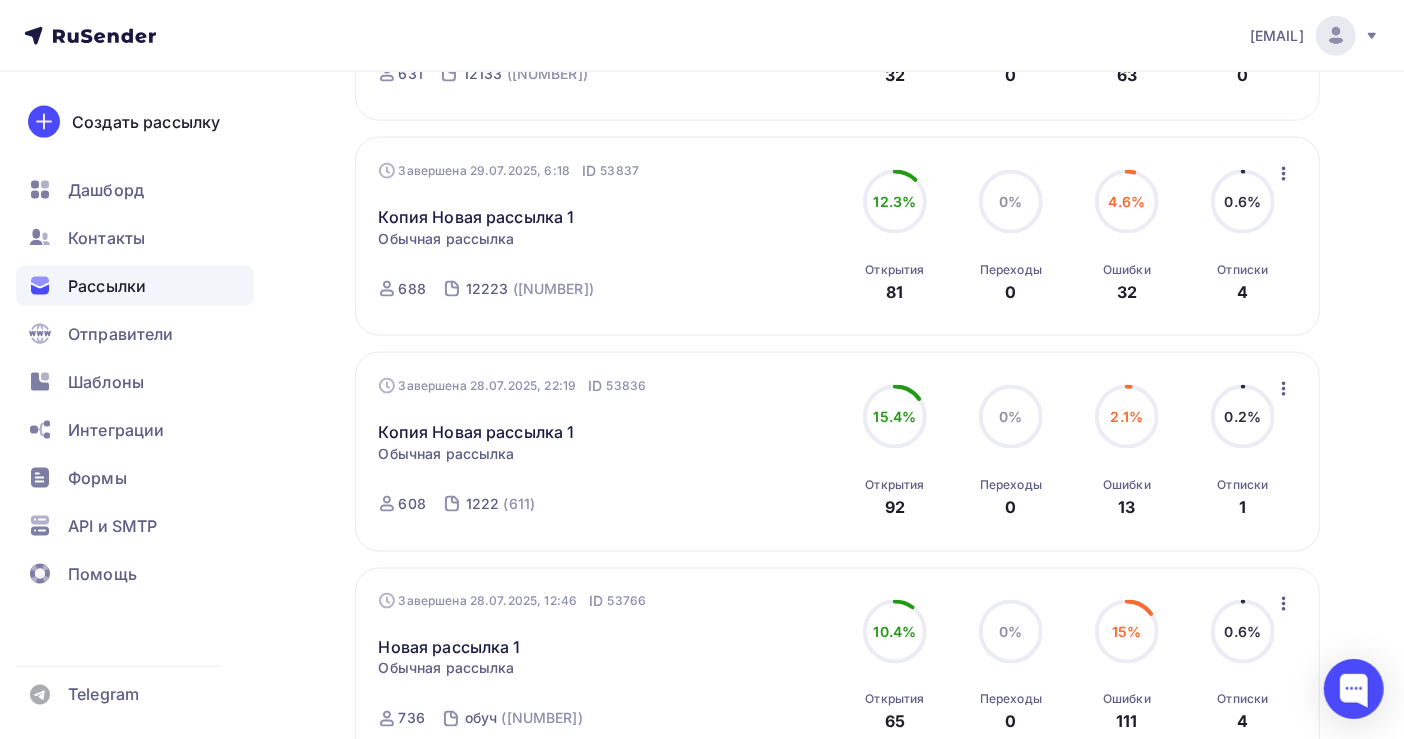 click 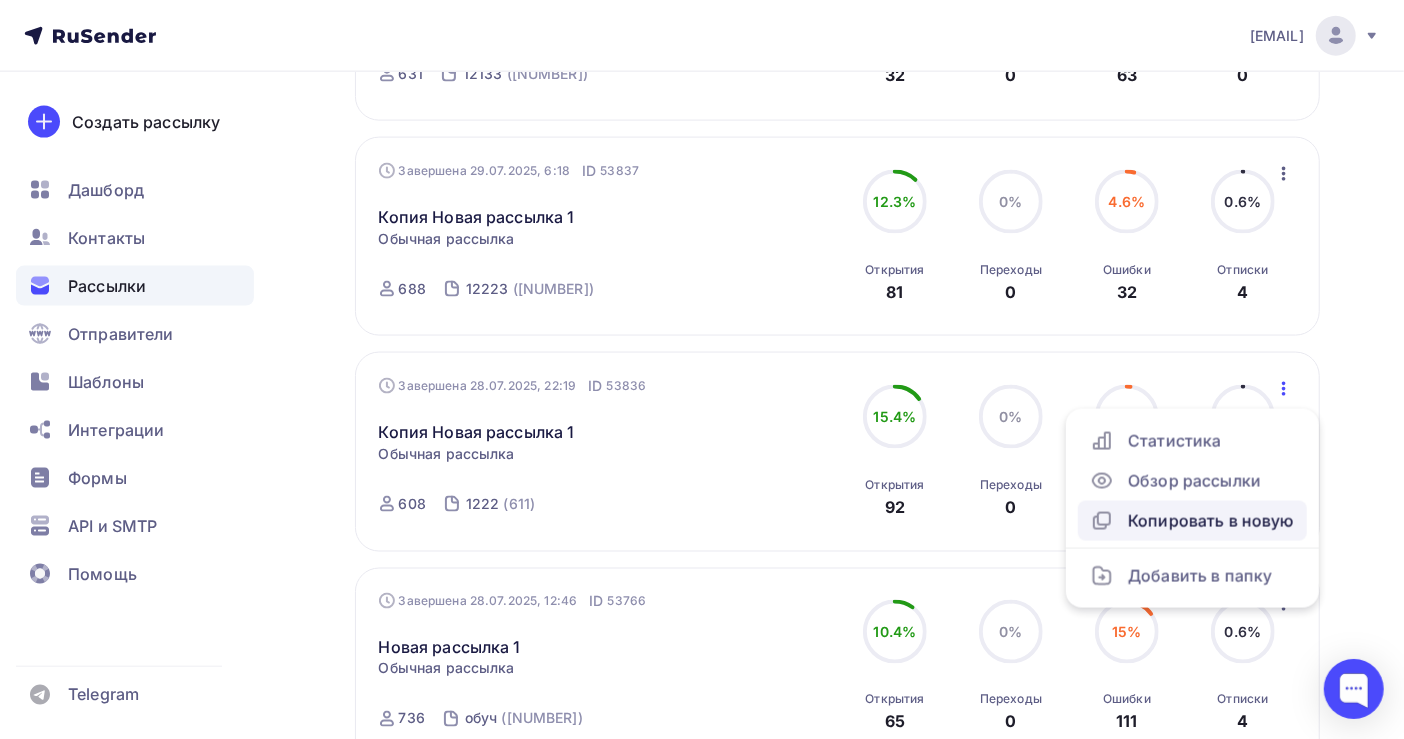 click on "Копировать в новую" at bounding box center [1192, 521] 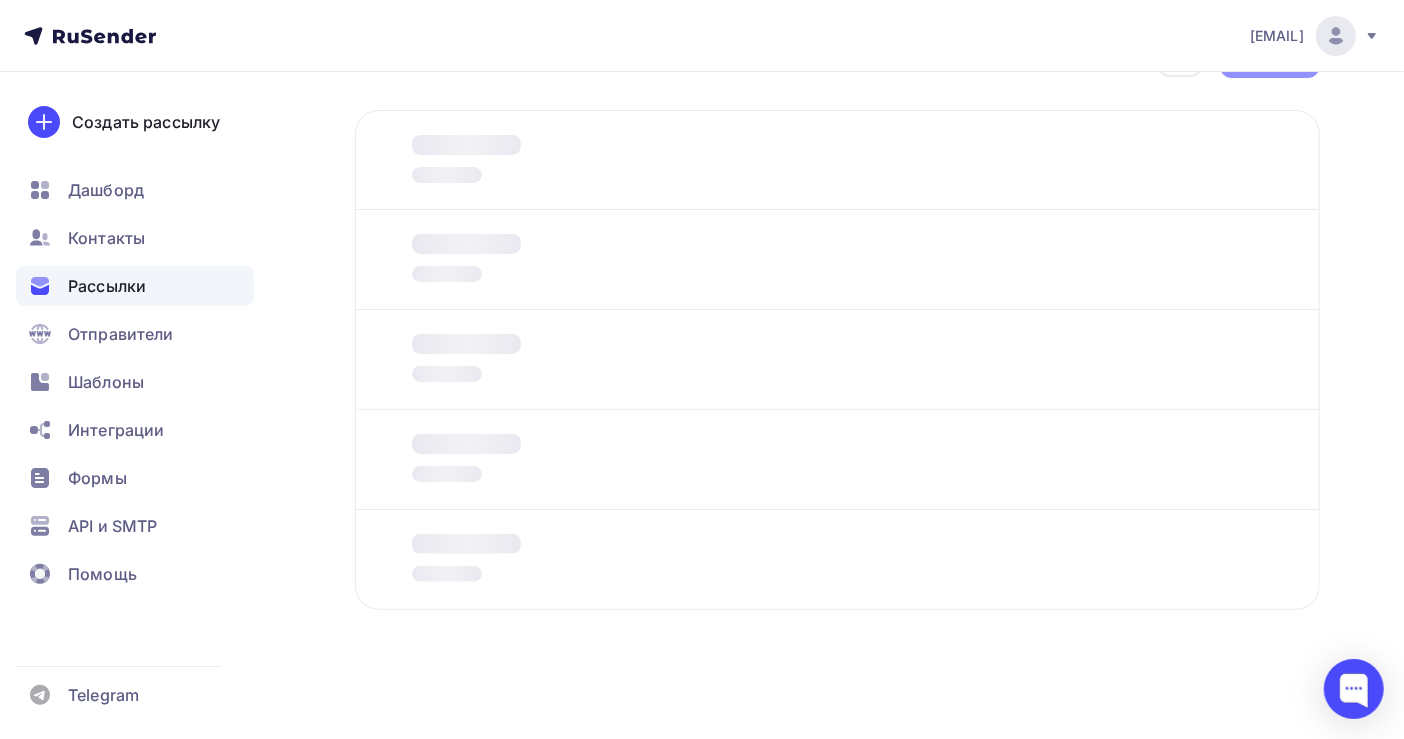 scroll, scrollTop: 0, scrollLeft: 0, axis: both 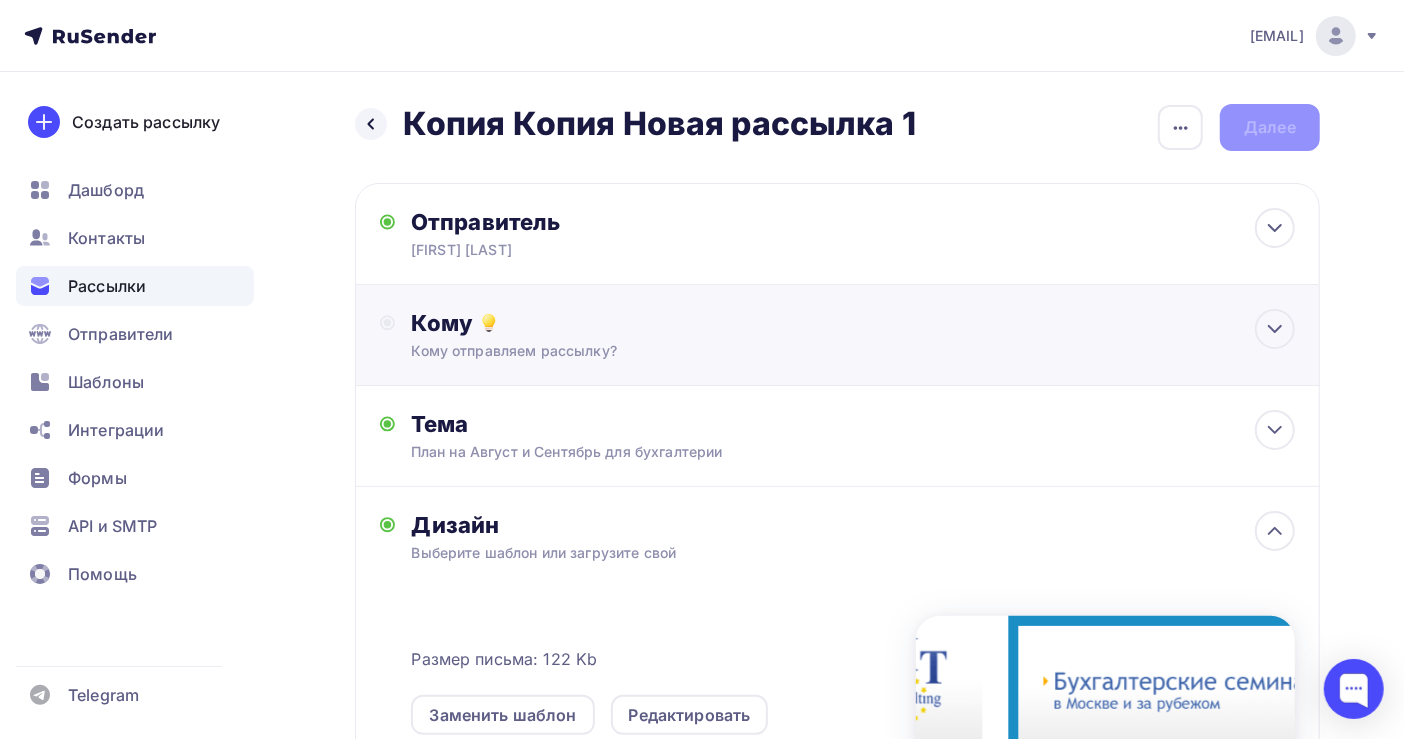 click on "Кому" at bounding box center (853, 323) 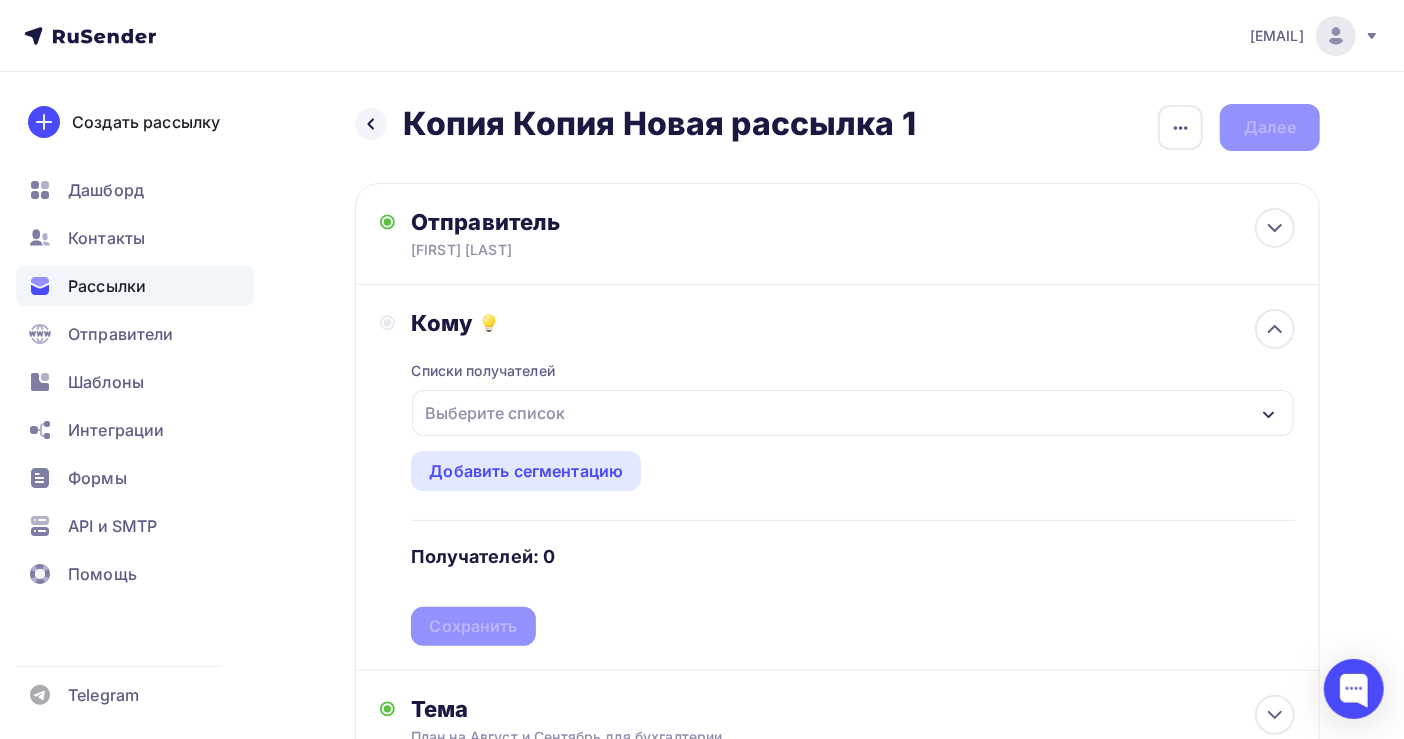 click on "Выберите список" at bounding box center (853, 413) 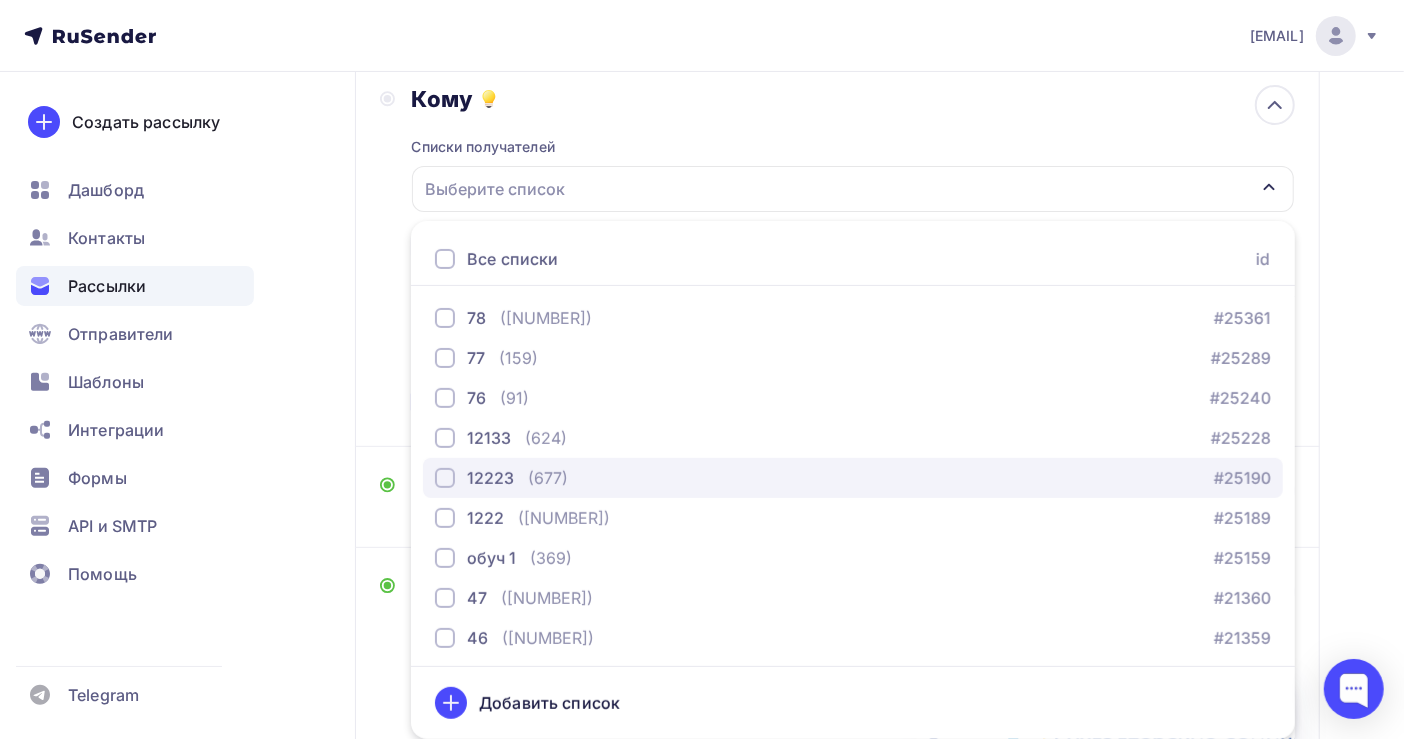 click on "12223
(677)
#25190" at bounding box center [853, 478] 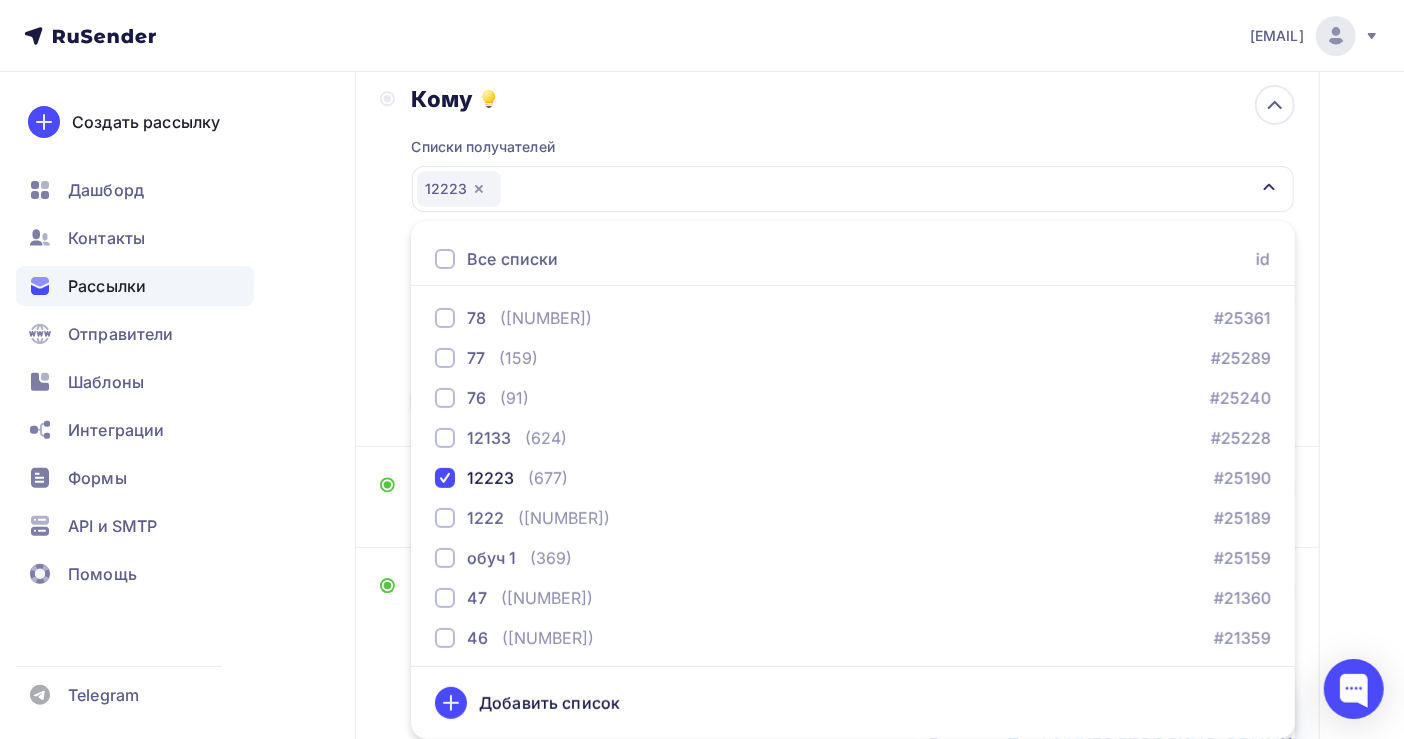 click on "Назад
Копия Копия Новая рассылка 1
Копия Копия Новая рассылка 1
Закончить позже
Переименовать рассылку
Удалить
Далее
Отправитель
Петрова Татьяна
Email  *
all@cm-sa.ru
all@cm-sa.ru           all@org.inf-buh.ru           org@mail.bux-mos.ru           nat@info.inf-buh.ru           ok@jhda.su           buh@mail.jhda.ru           buh@jhda.ru               Добавить отправителя
Рекомендуем  добавить почту на домене , чтобы рассылка не попала в «Спам»
Имя" at bounding box center [702, 534] 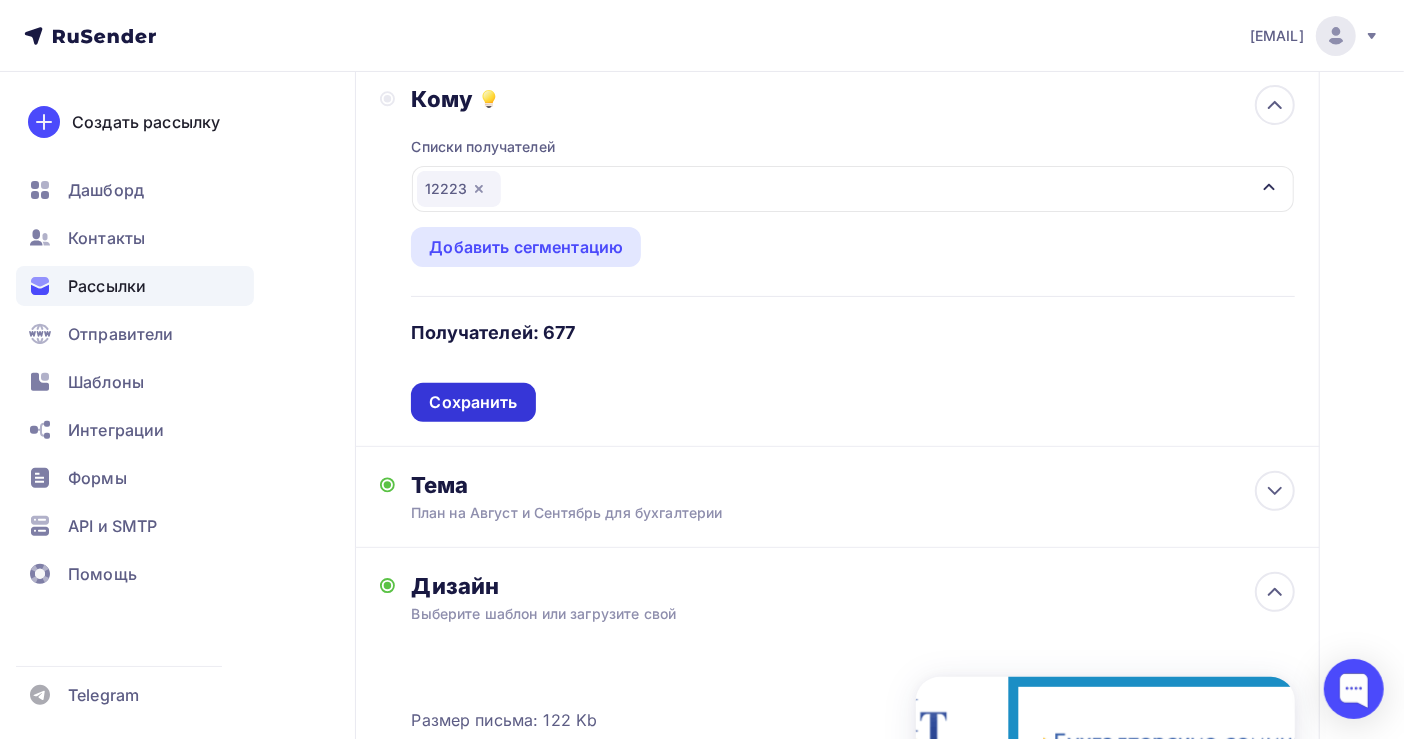 click on "Сохранить" at bounding box center [473, 402] 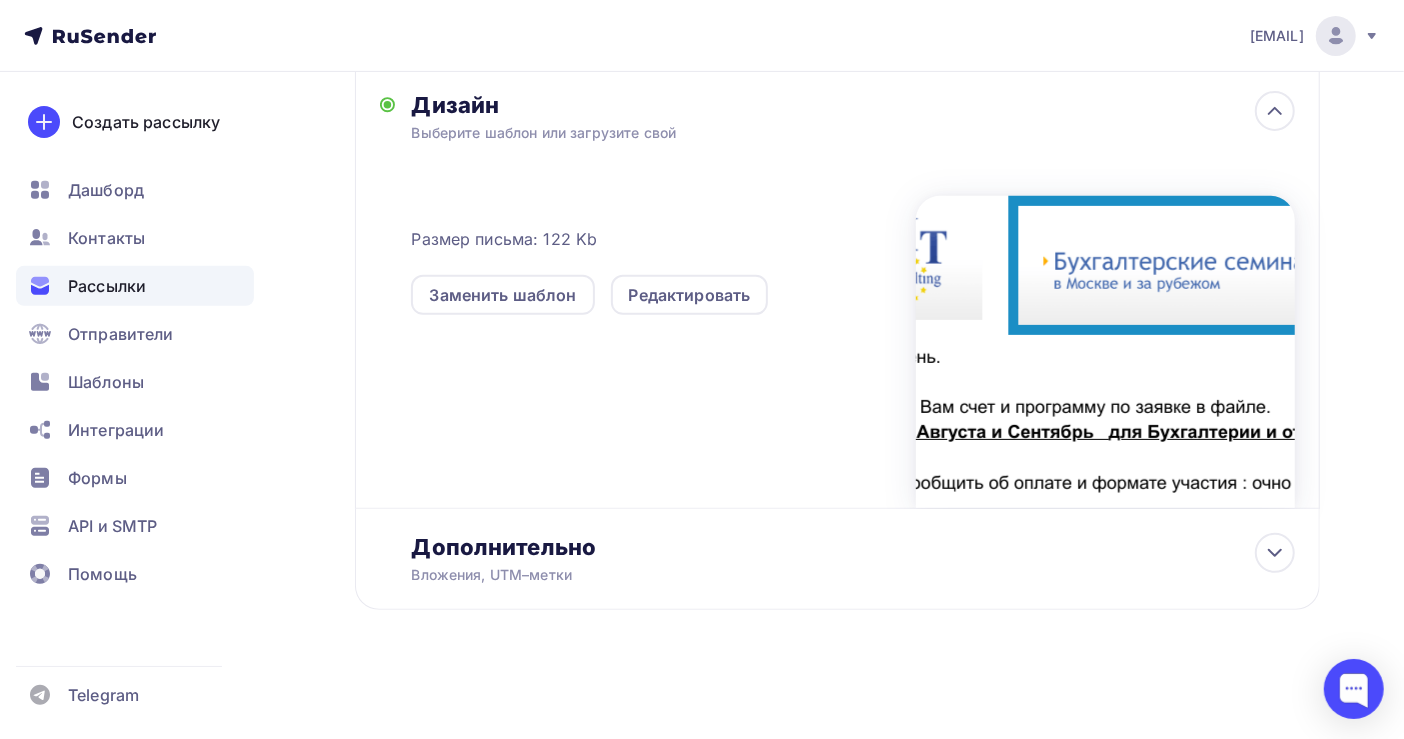 scroll, scrollTop: 0, scrollLeft: 0, axis: both 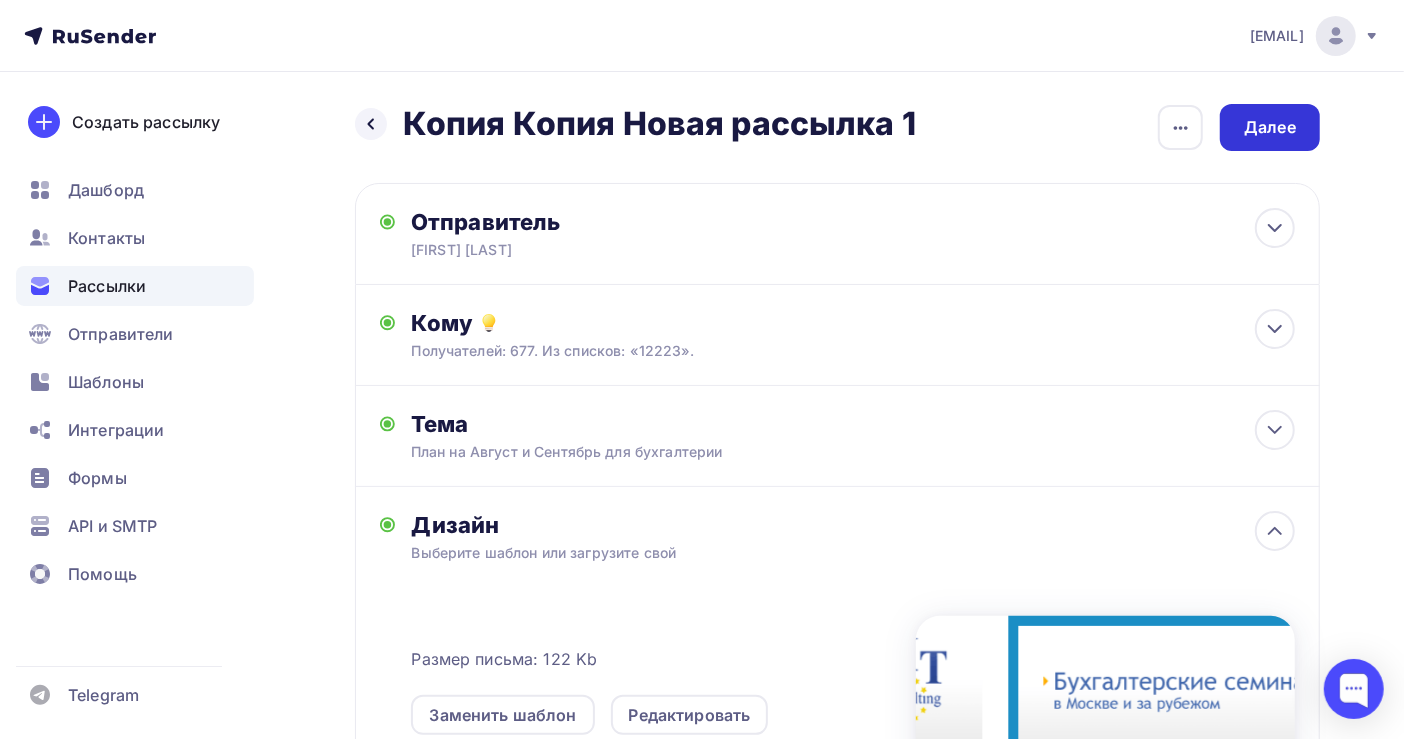 click on "Далее" at bounding box center [1270, 127] 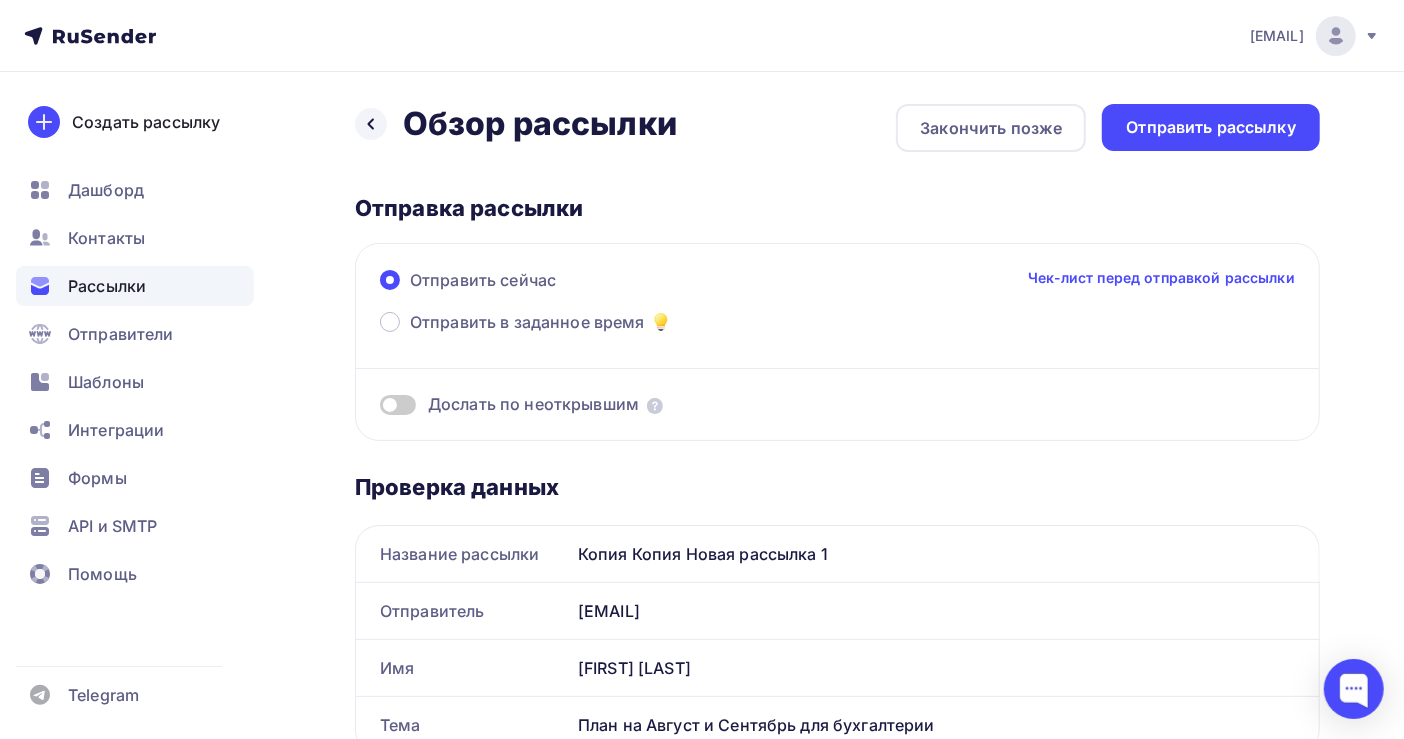 scroll, scrollTop: 0, scrollLeft: 0, axis: both 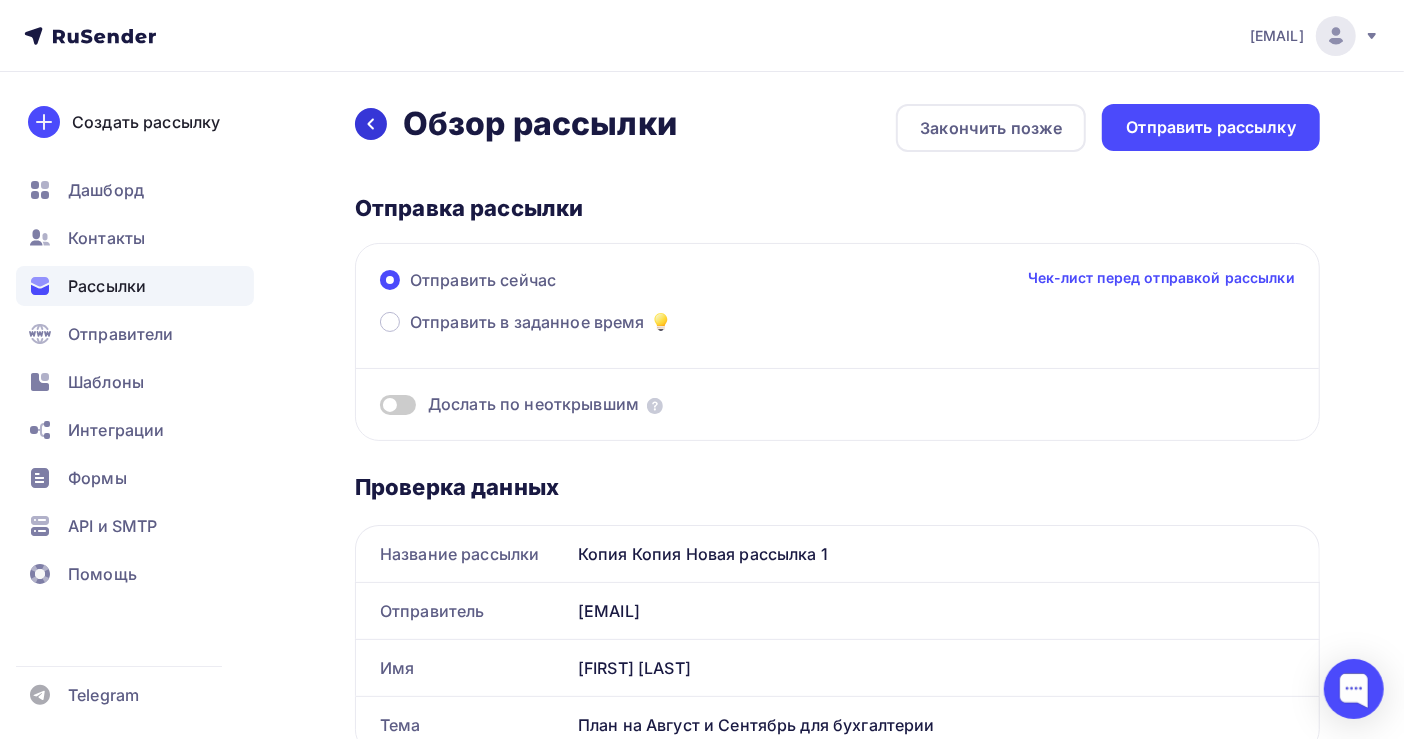 click 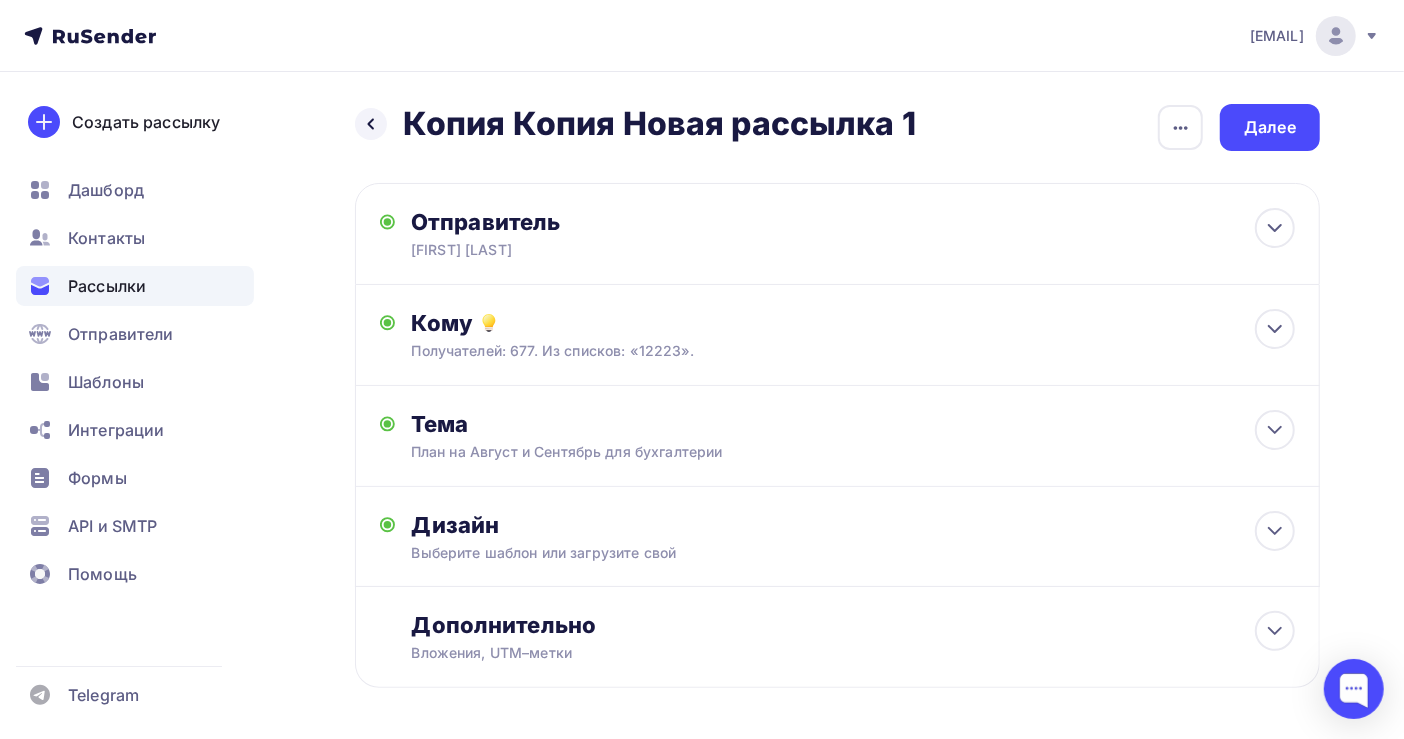 scroll, scrollTop: 80, scrollLeft: 0, axis: vertical 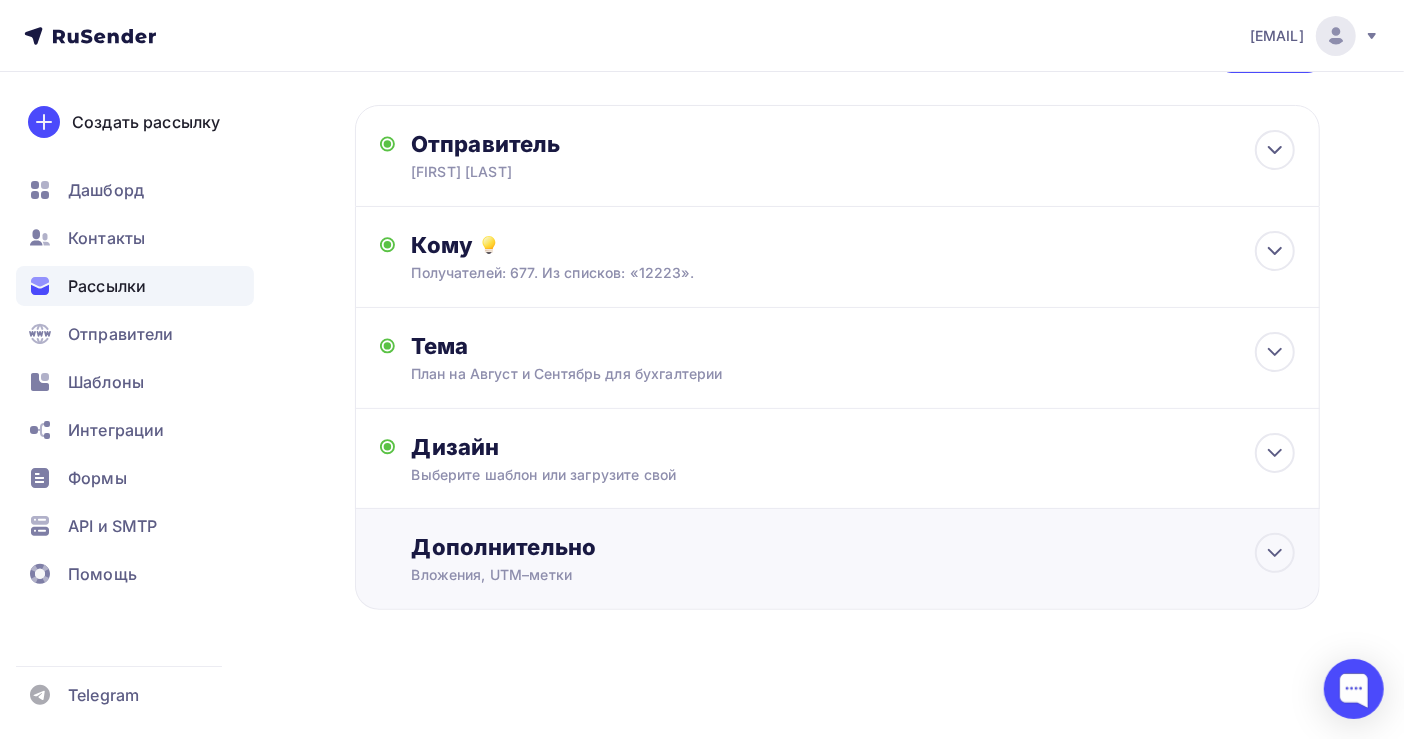 click on "Дополнительно" at bounding box center [853, 547] 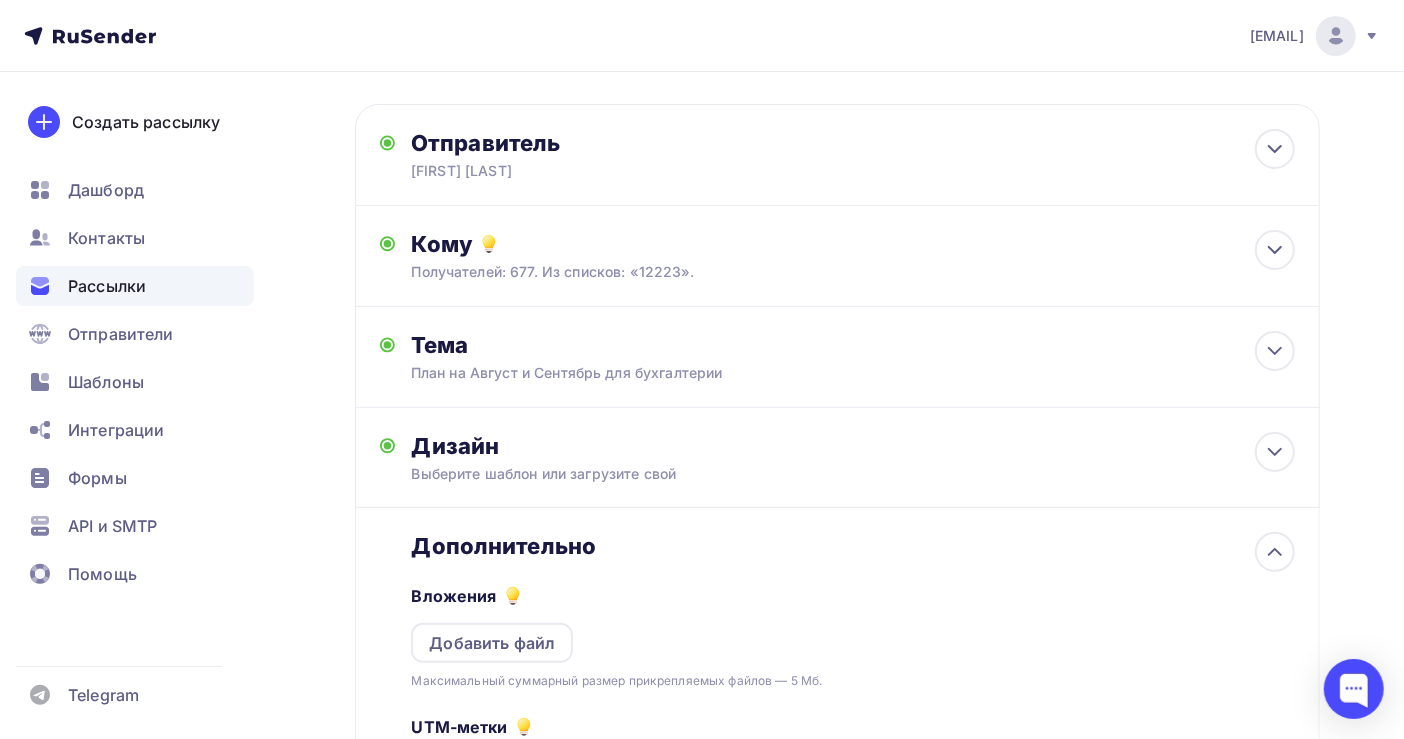 scroll, scrollTop: 0, scrollLeft: 0, axis: both 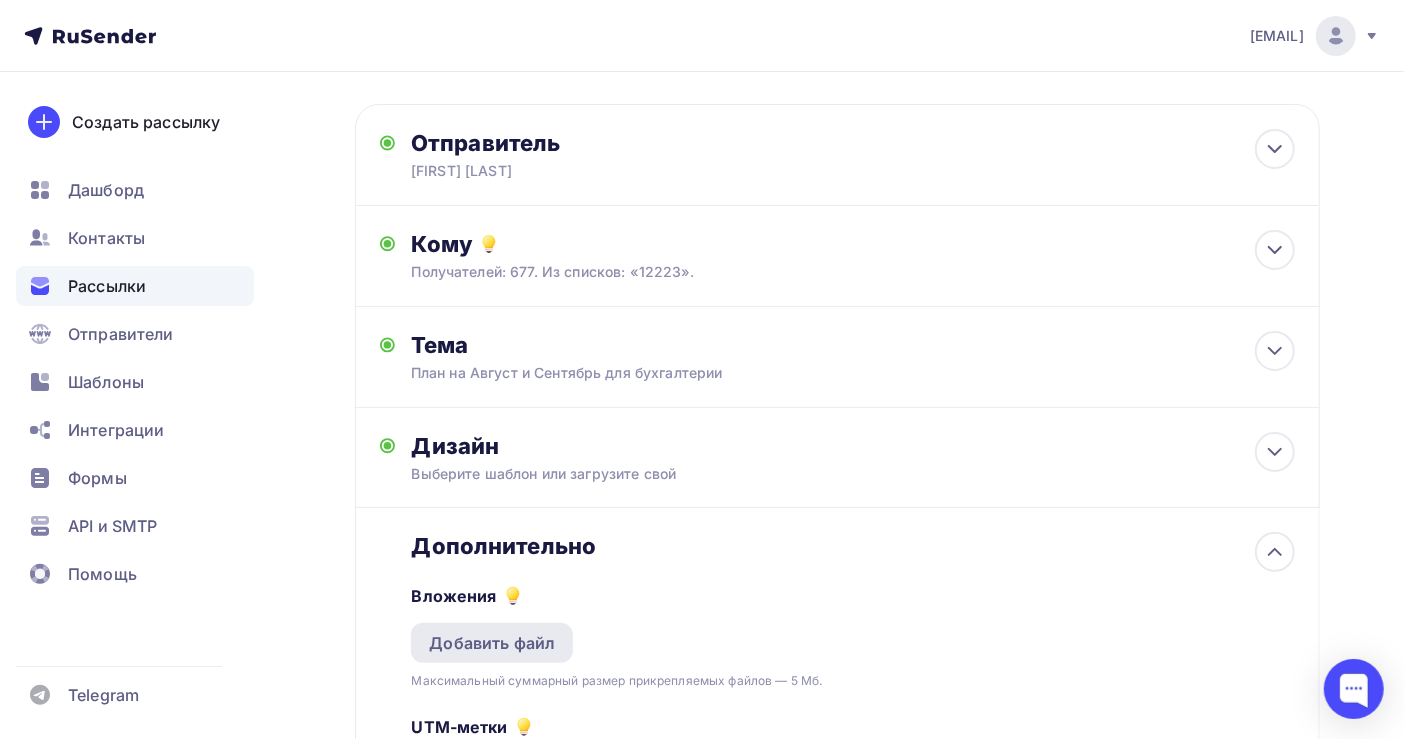 click on "Добавить файл" at bounding box center (492, 643) 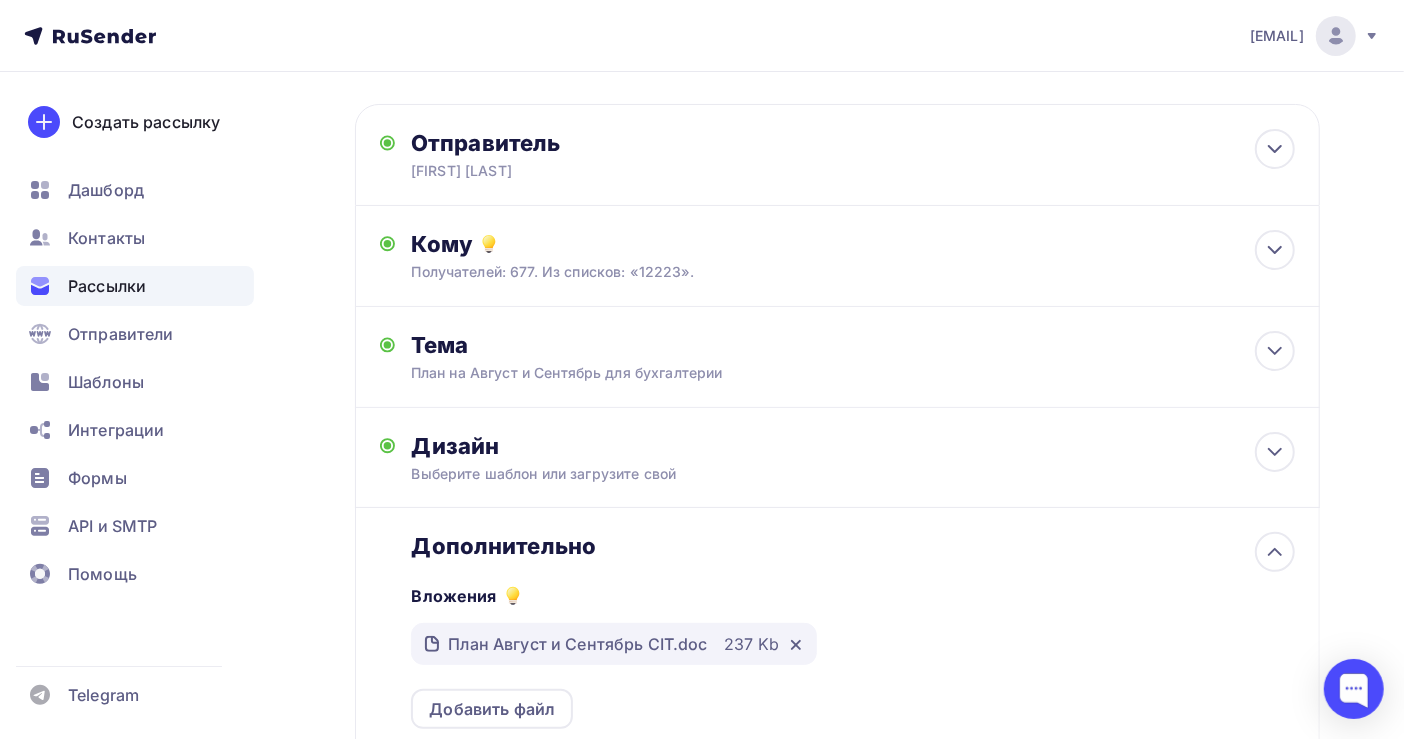 scroll, scrollTop: 435, scrollLeft: 0, axis: vertical 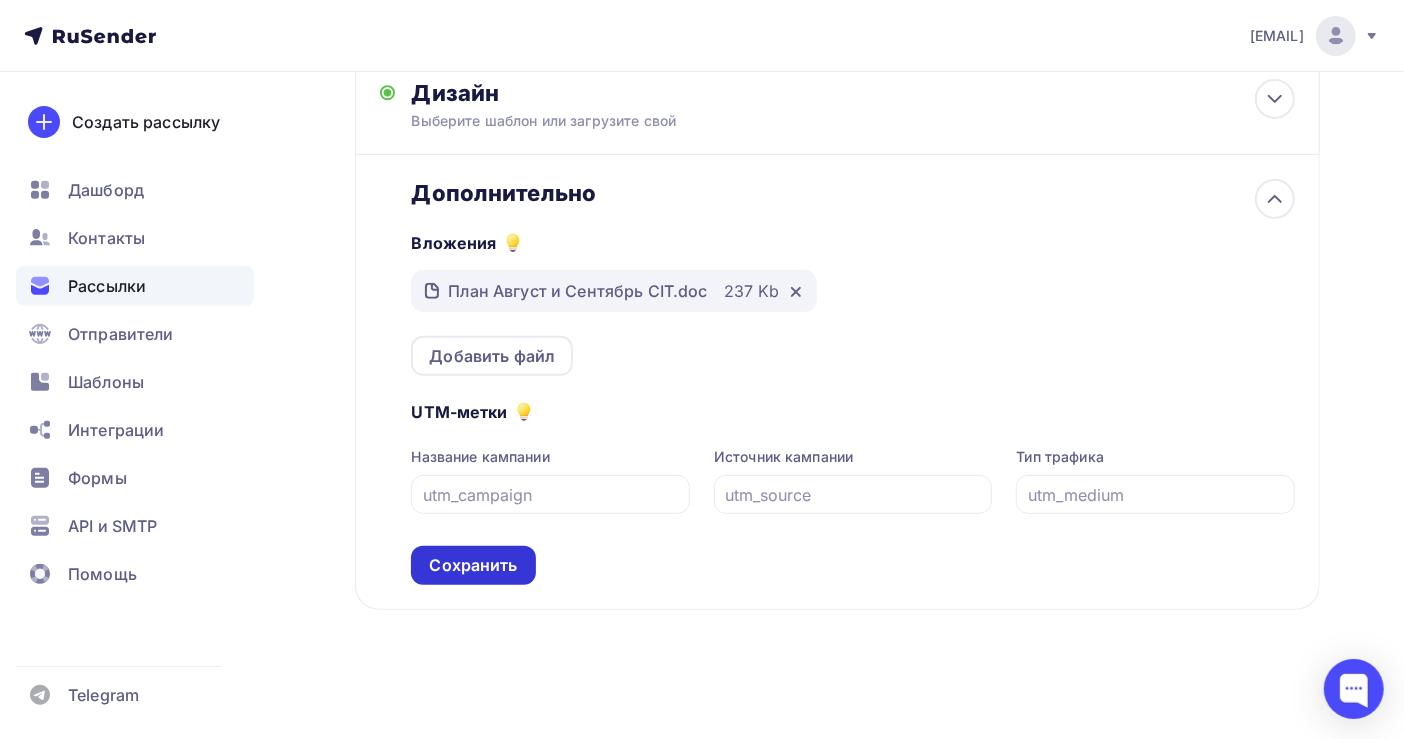 click on "Сохранить" at bounding box center [473, 565] 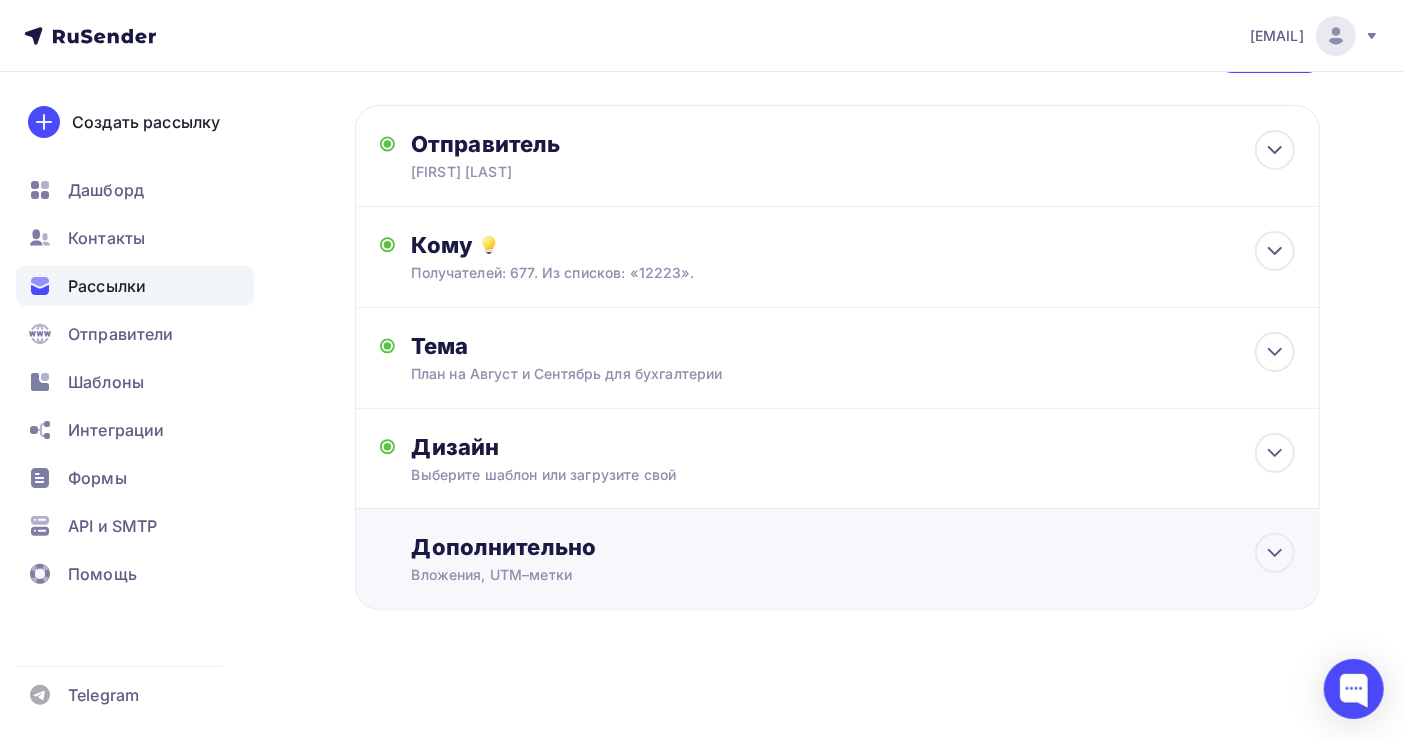 scroll, scrollTop: 80, scrollLeft: 0, axis: vertical 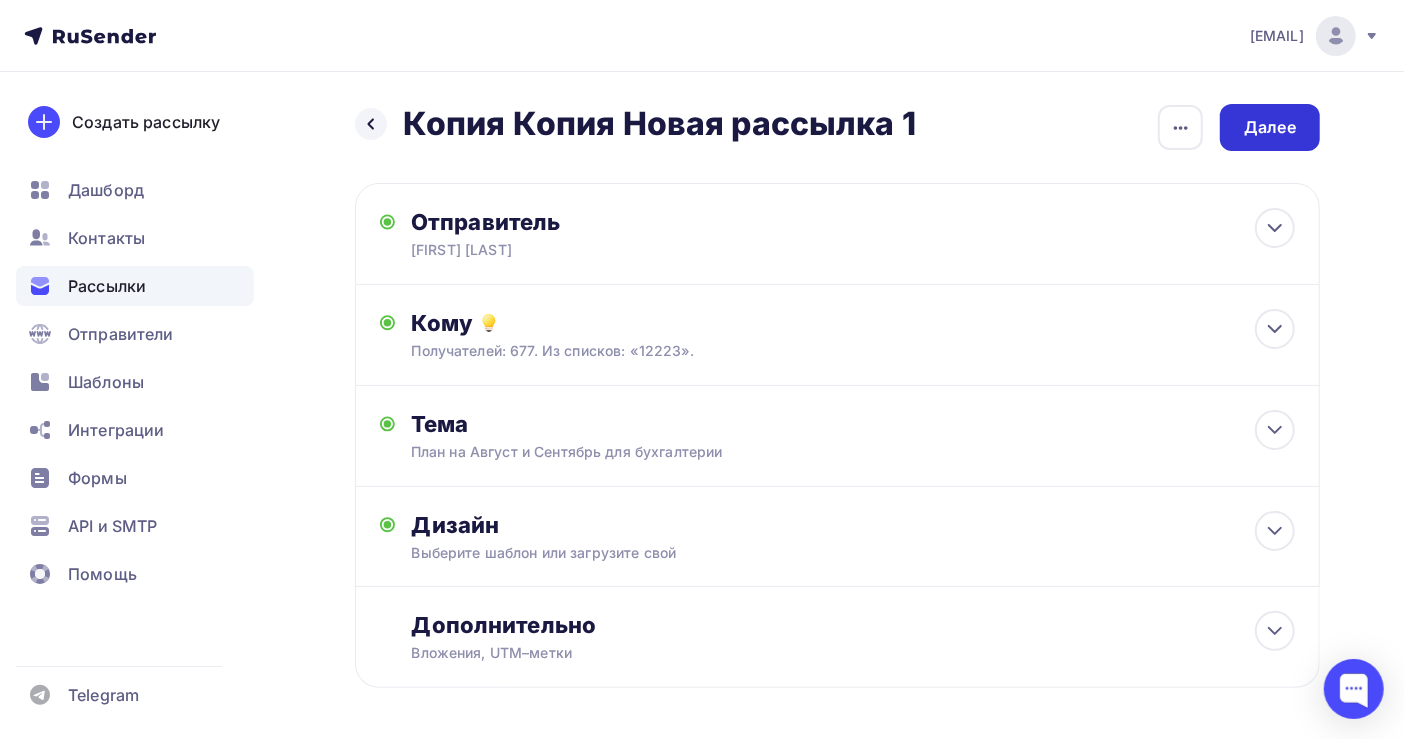 click on "Далее" at bounding box center [1270, 127] 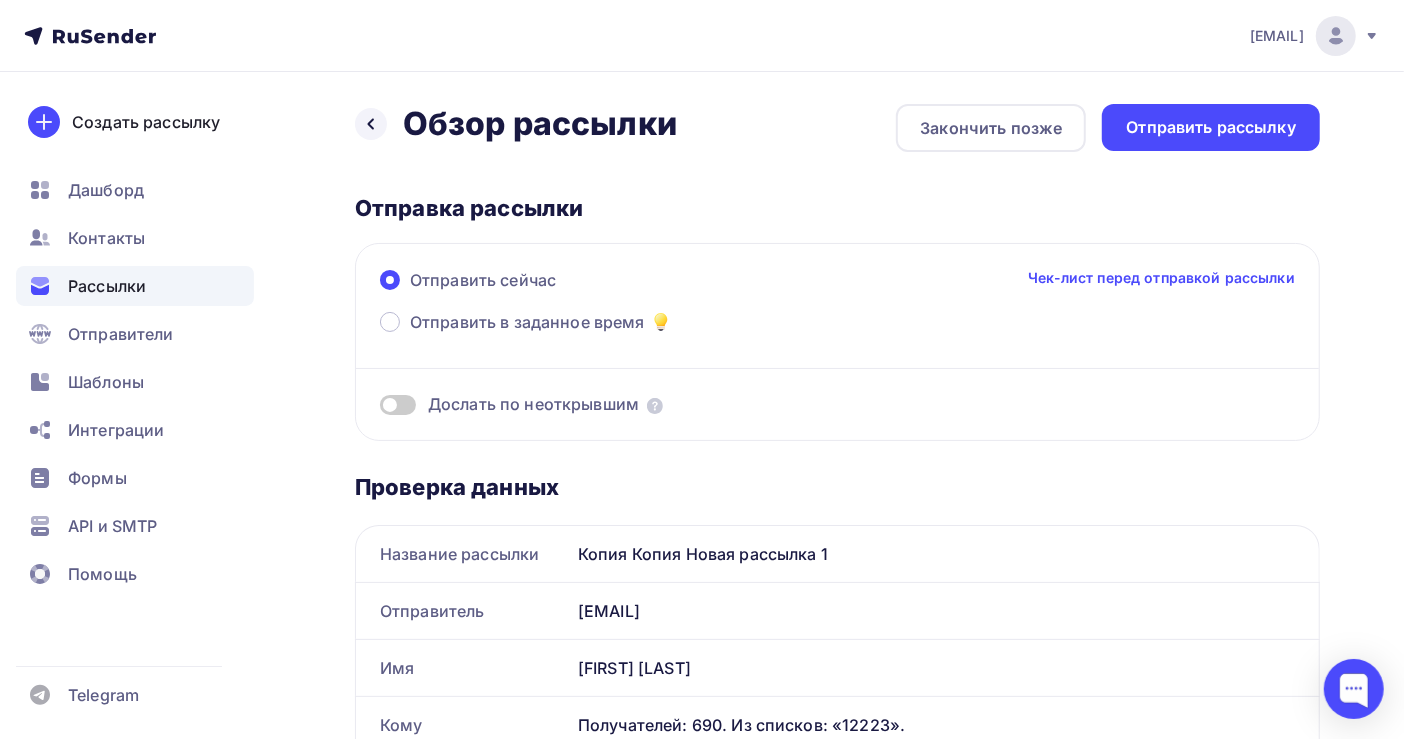 scroll, scrollTop: 0, scrollLeft: 0, axis: both 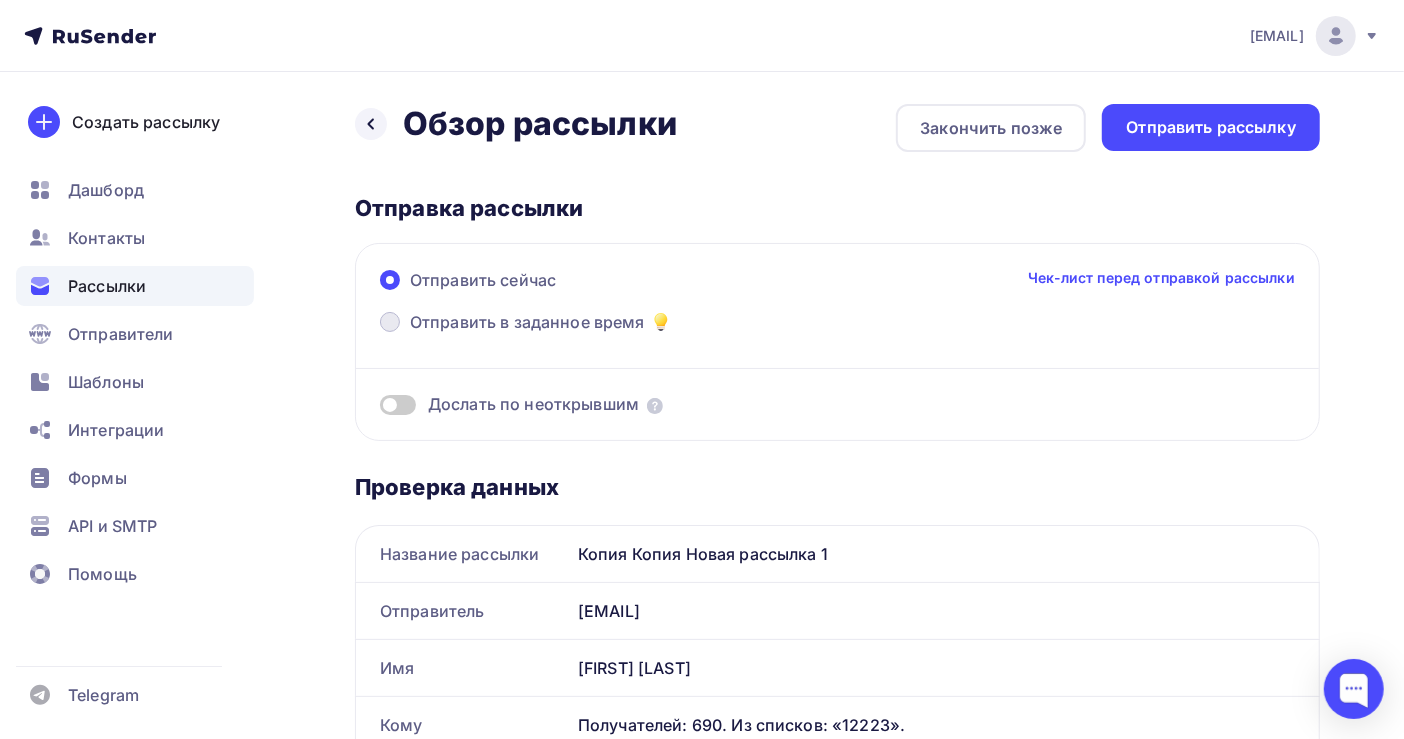 click on "Отправить в заданное время" at bounding box center (527, 322) 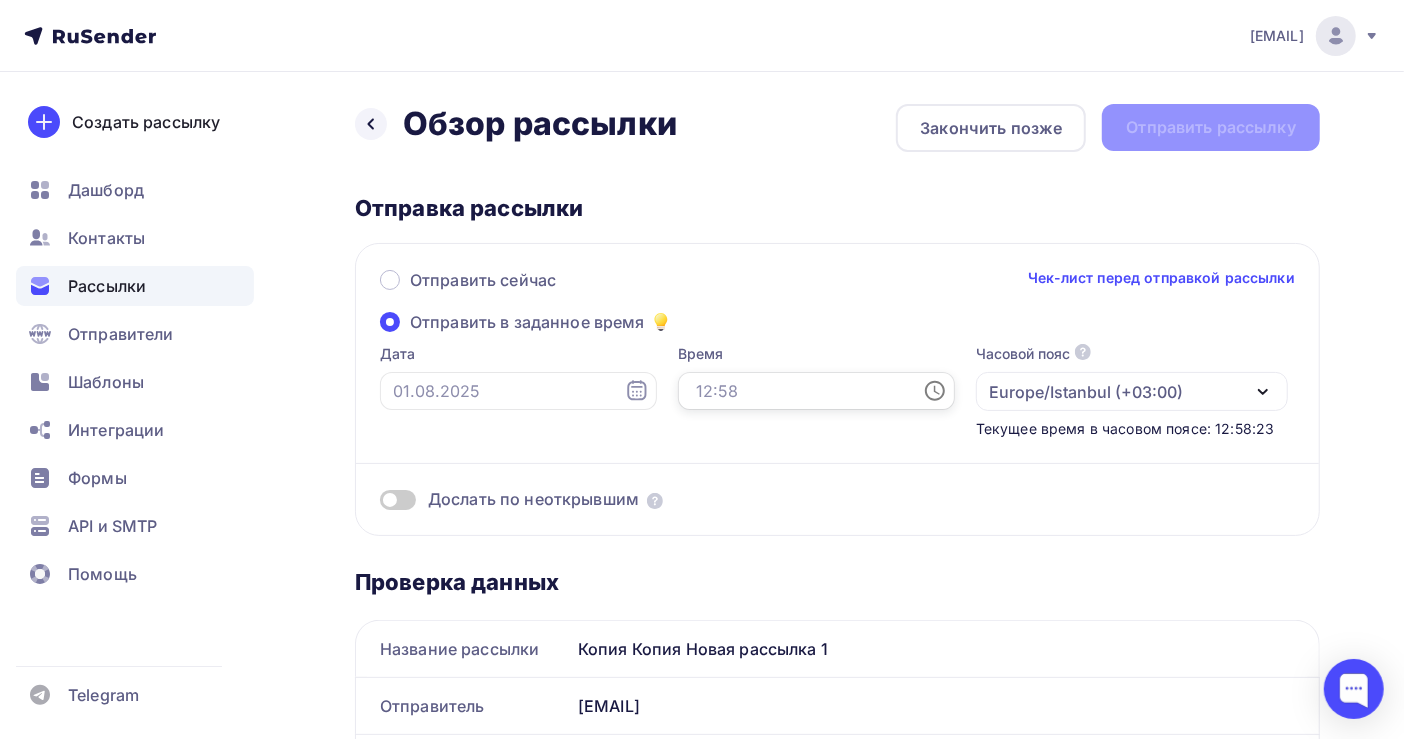 click at bounding box center (816, 391) 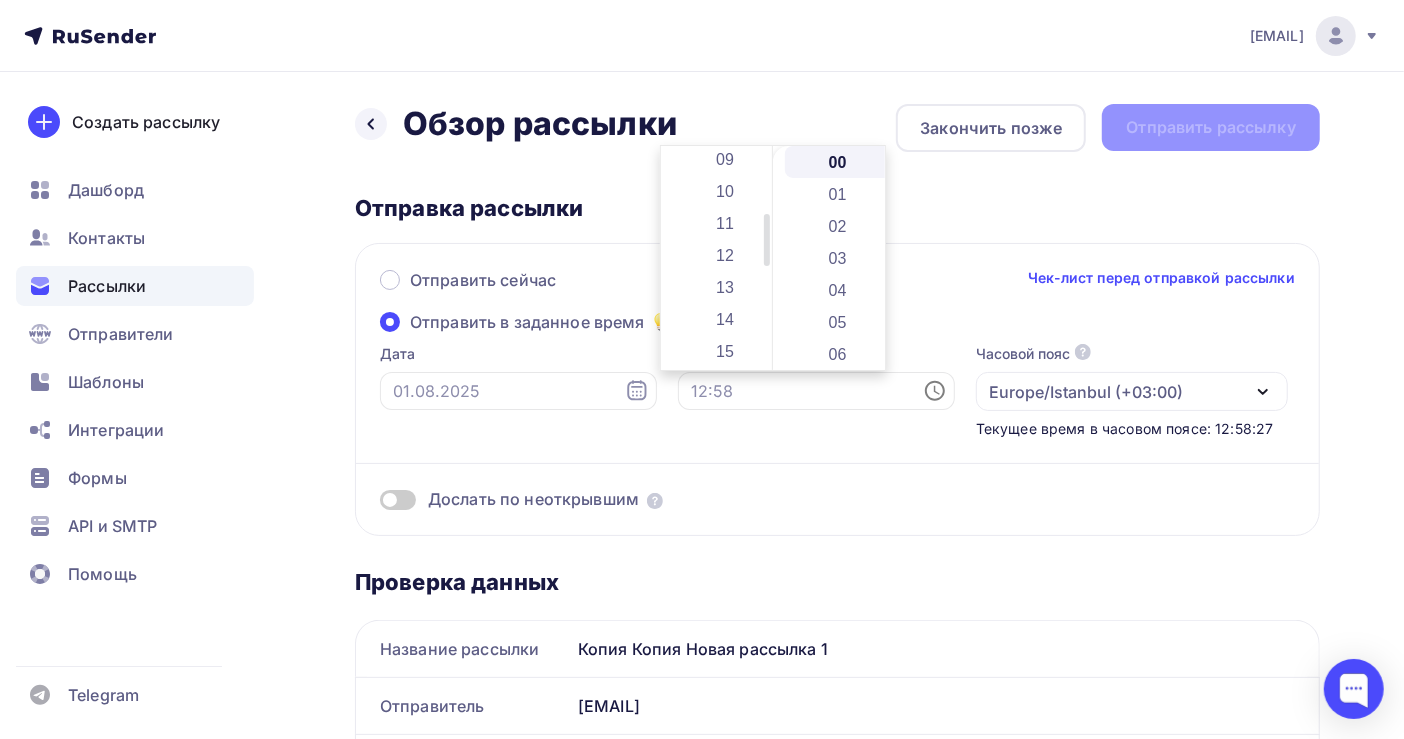 drag, startPoint x: 767, startPoint y: 161, endPoint x: 770, endPoint y: 231, distance: 70.064255 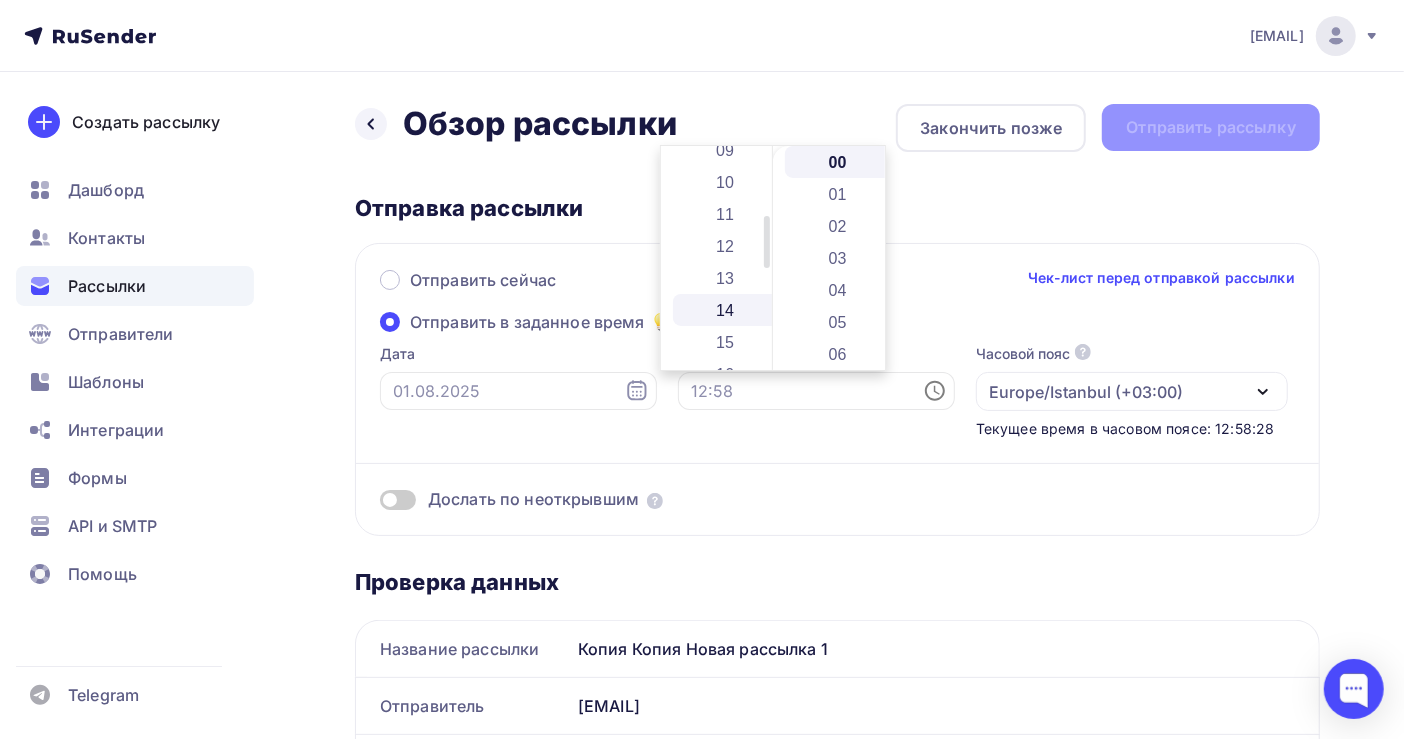 click on "14" at bounding box center (727, 310) 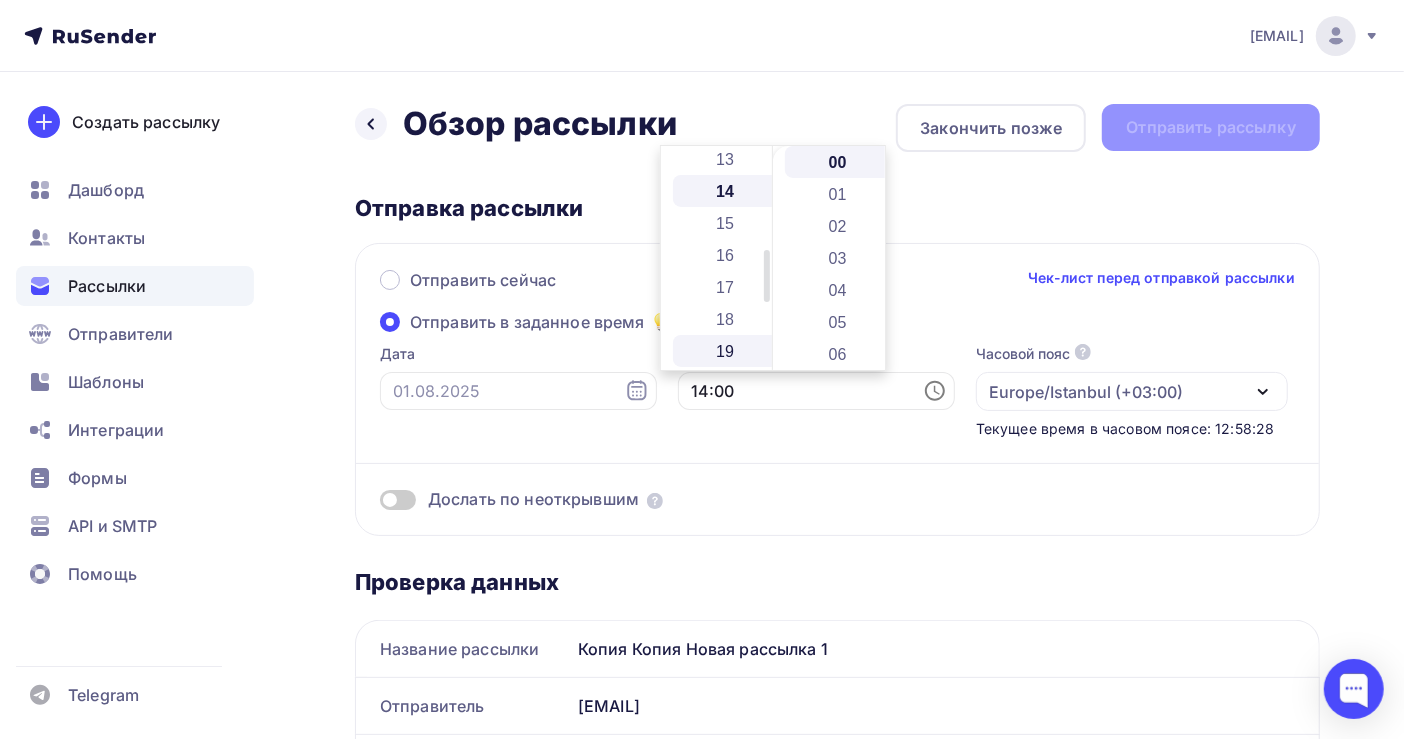 scroll, scrollTop: 448, scrollLeft: 0, axis: vertical 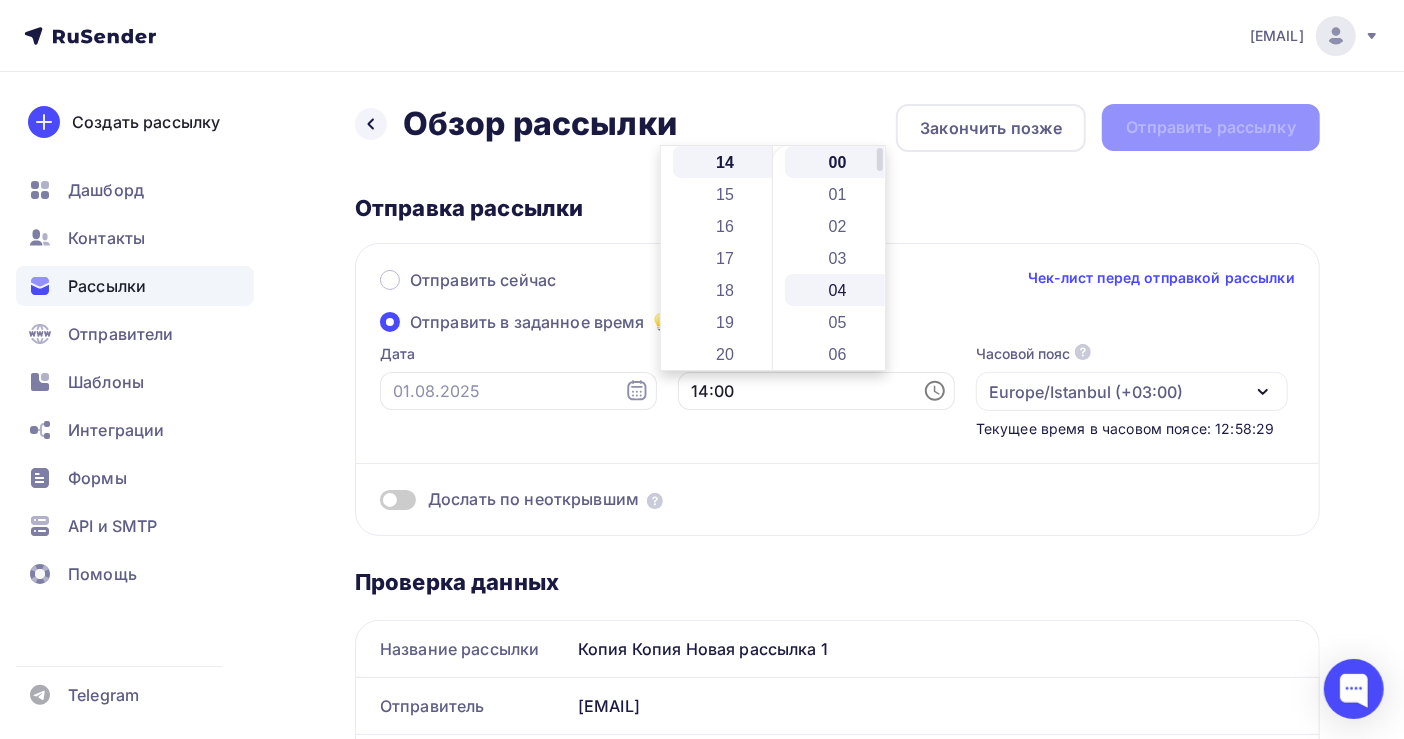 click on "04" at bounding box center (839, 290) 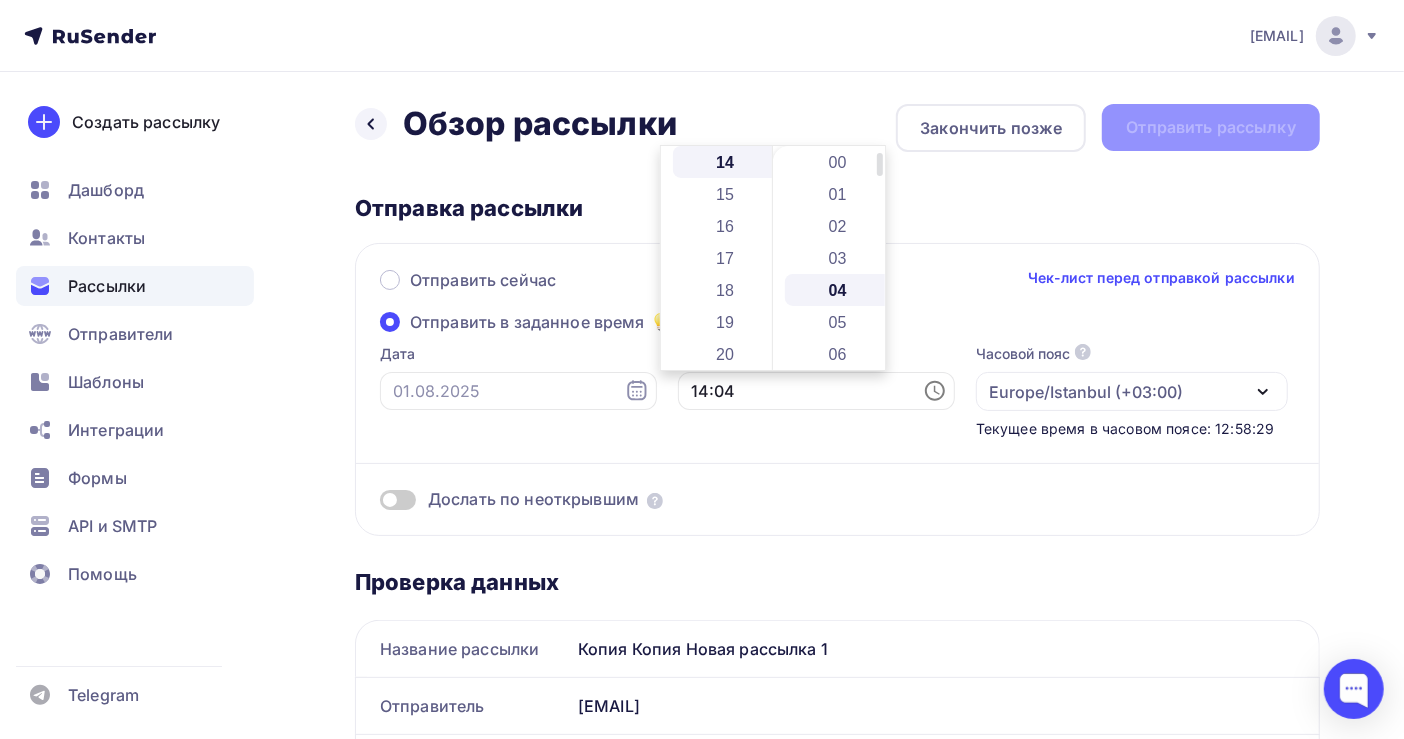 scroll, scrollTop: 127, scrollLeft: 0, axis: vertical 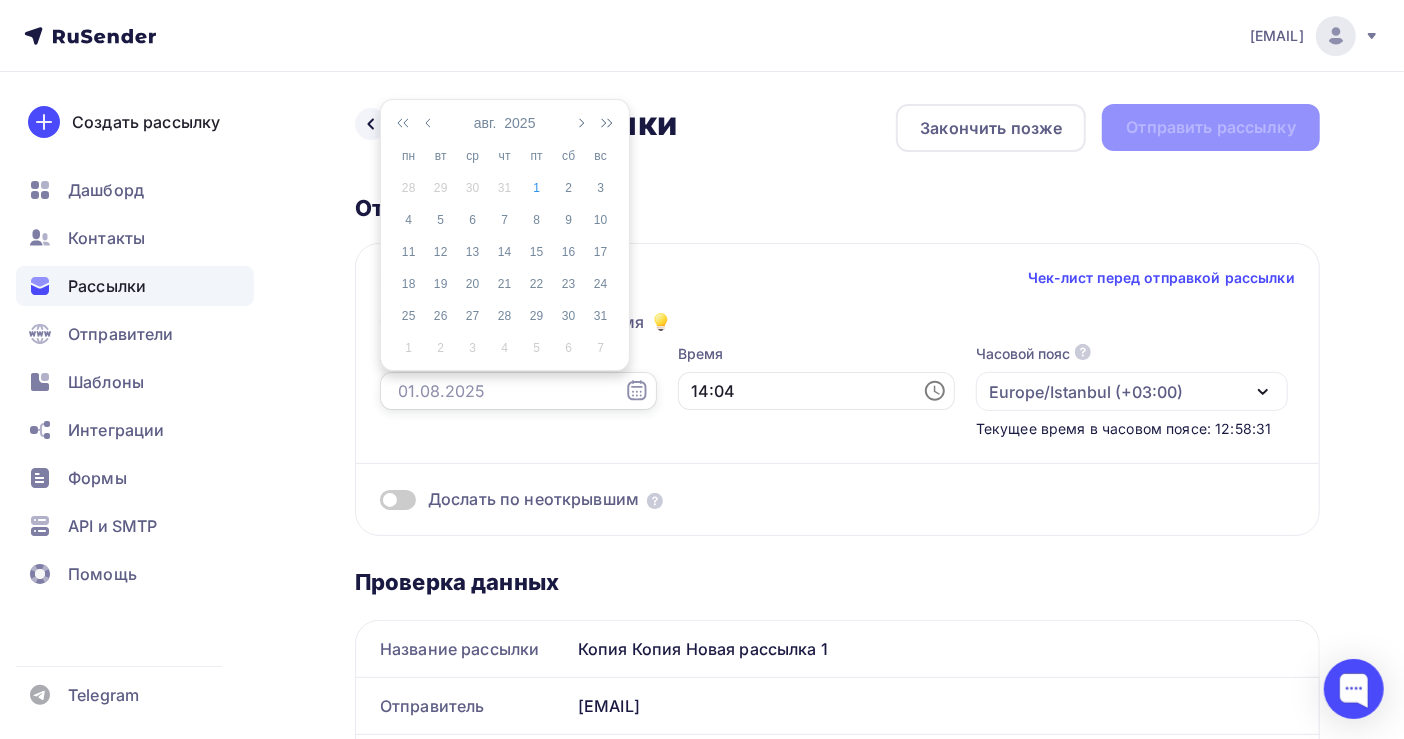 click at bounding box center (518, 391) 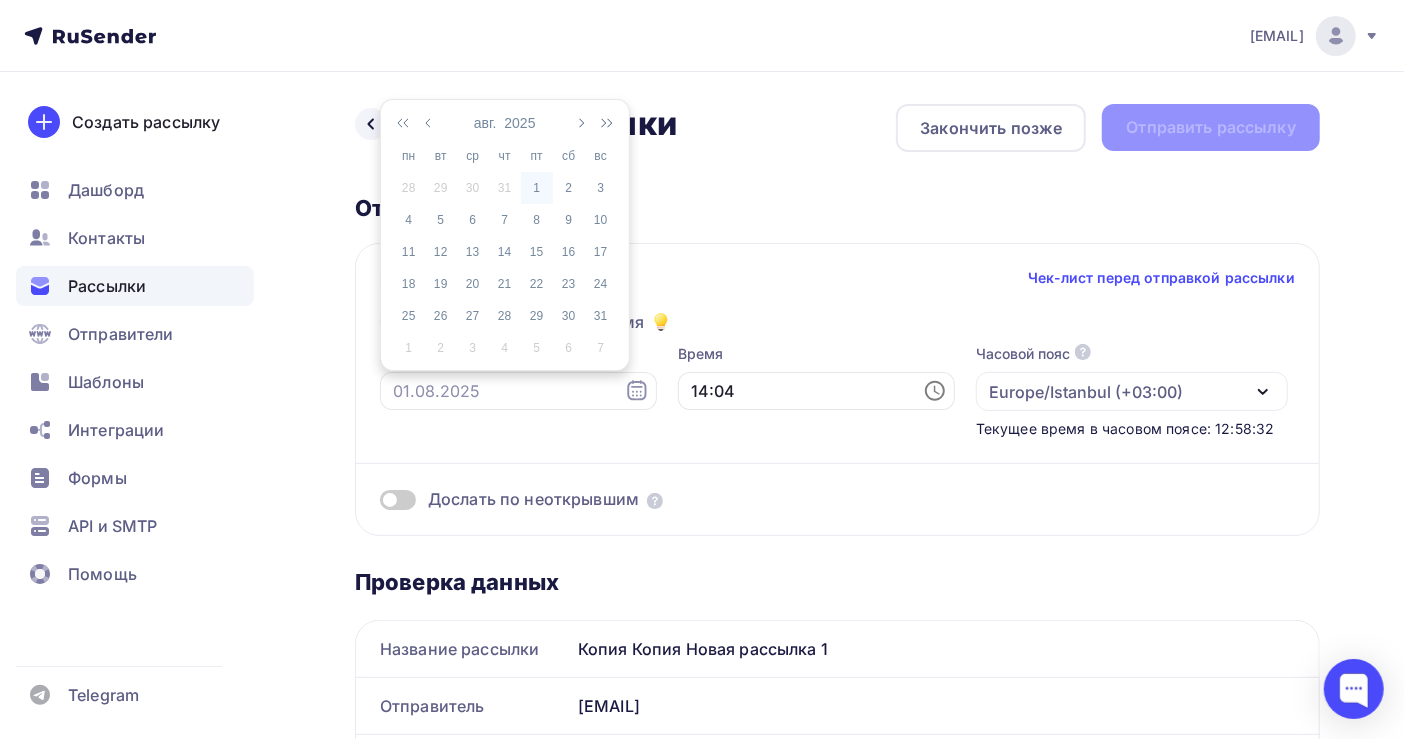 click on "1" at bounding box center (537, 188) 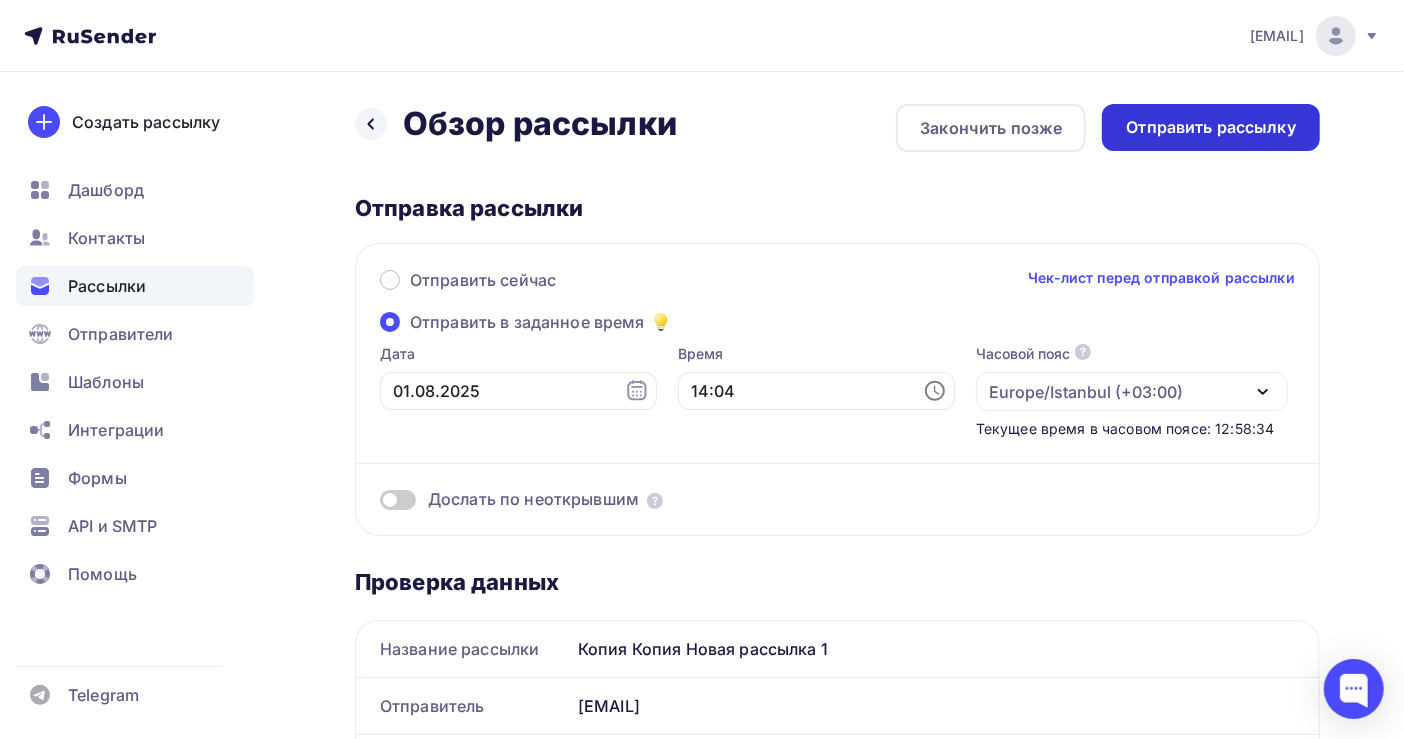 click on "Отправить рассылку" at bounding box center (1211, 127) 